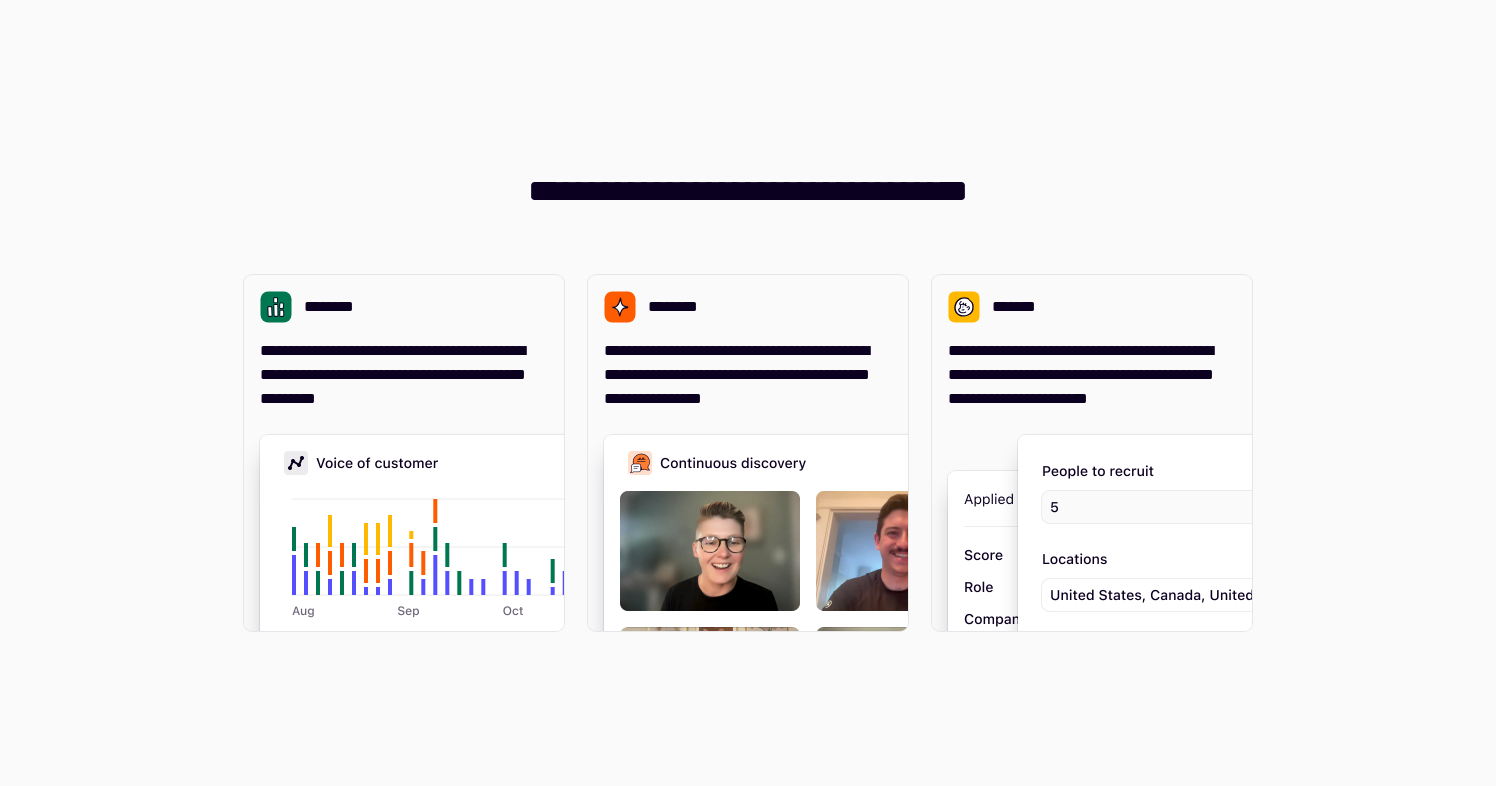 scroll, scrollTop: 0, scrollLeft: 0, axis: both 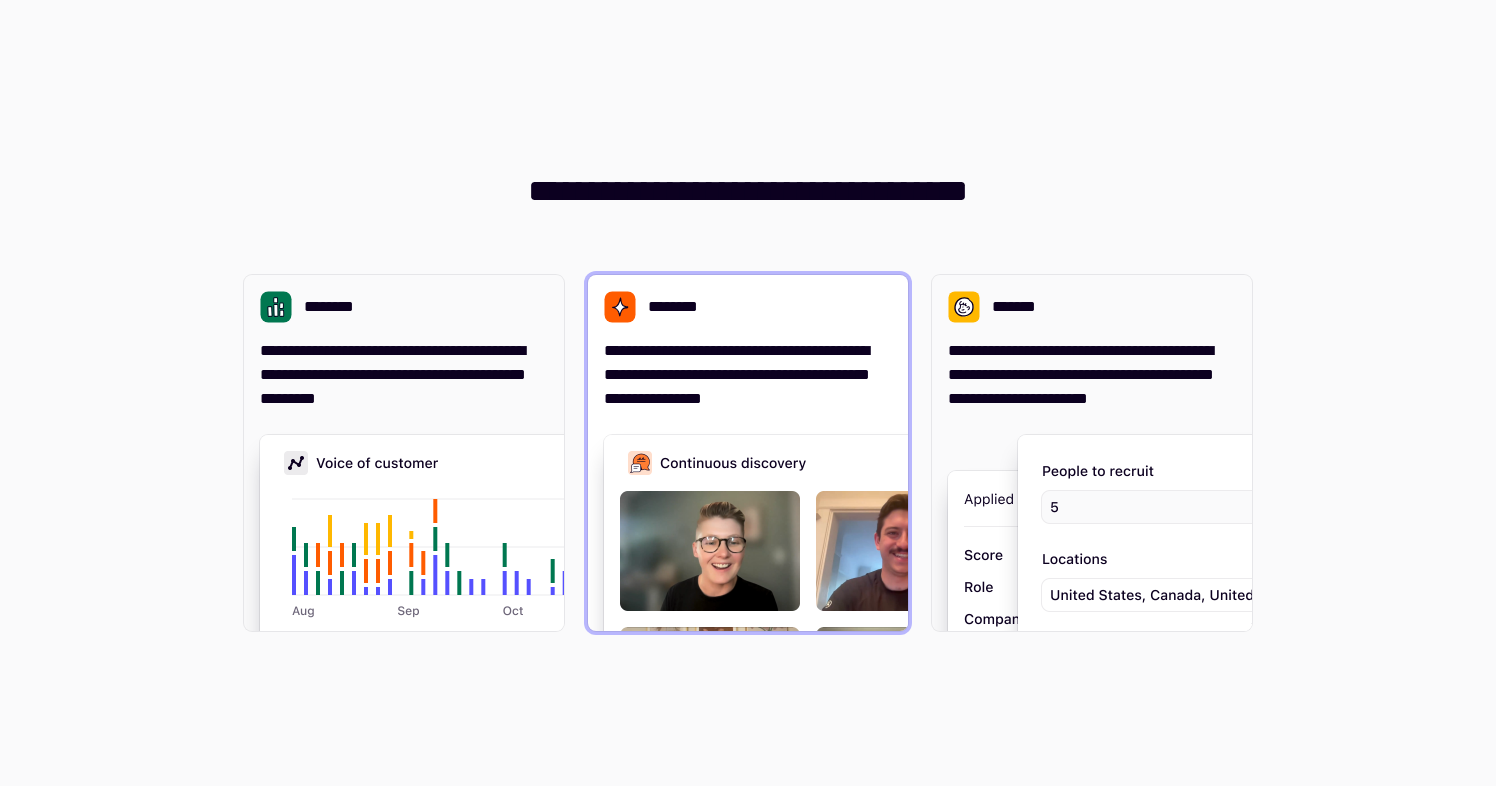 click at bounding box center [904, 635] 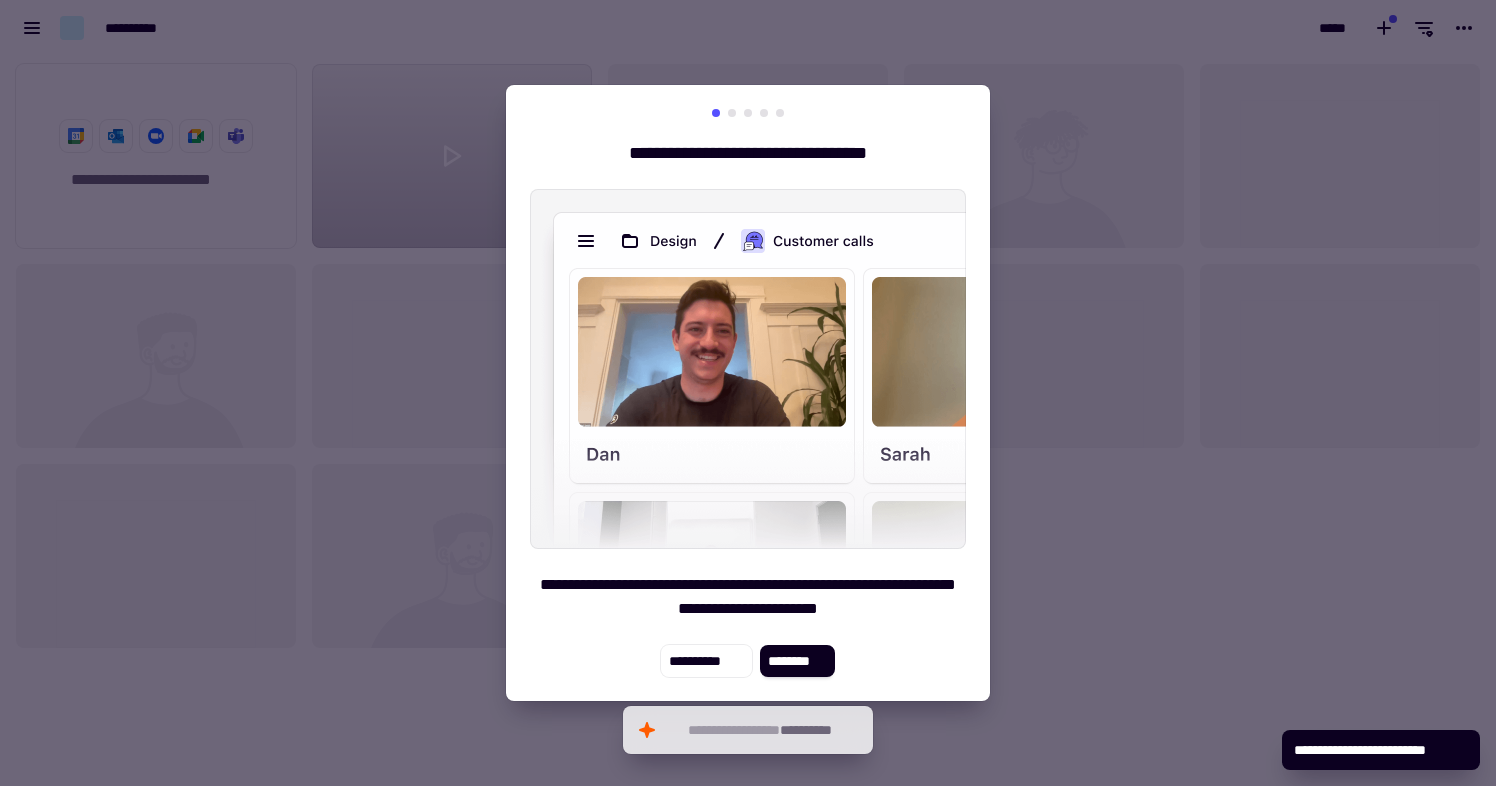 scroll, scrollTop: 1, scrollLeft: 1, axis: both 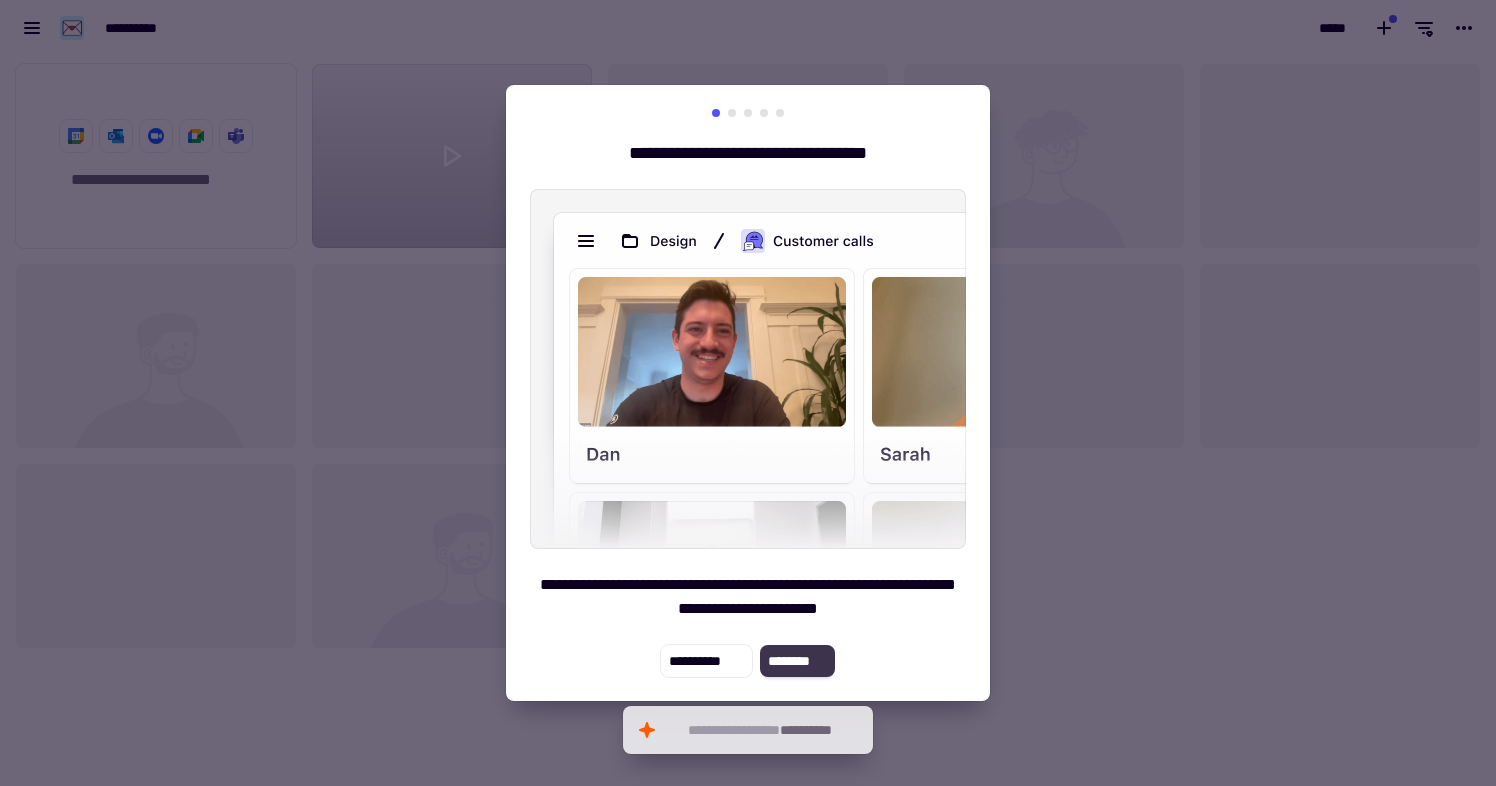 click on "********" 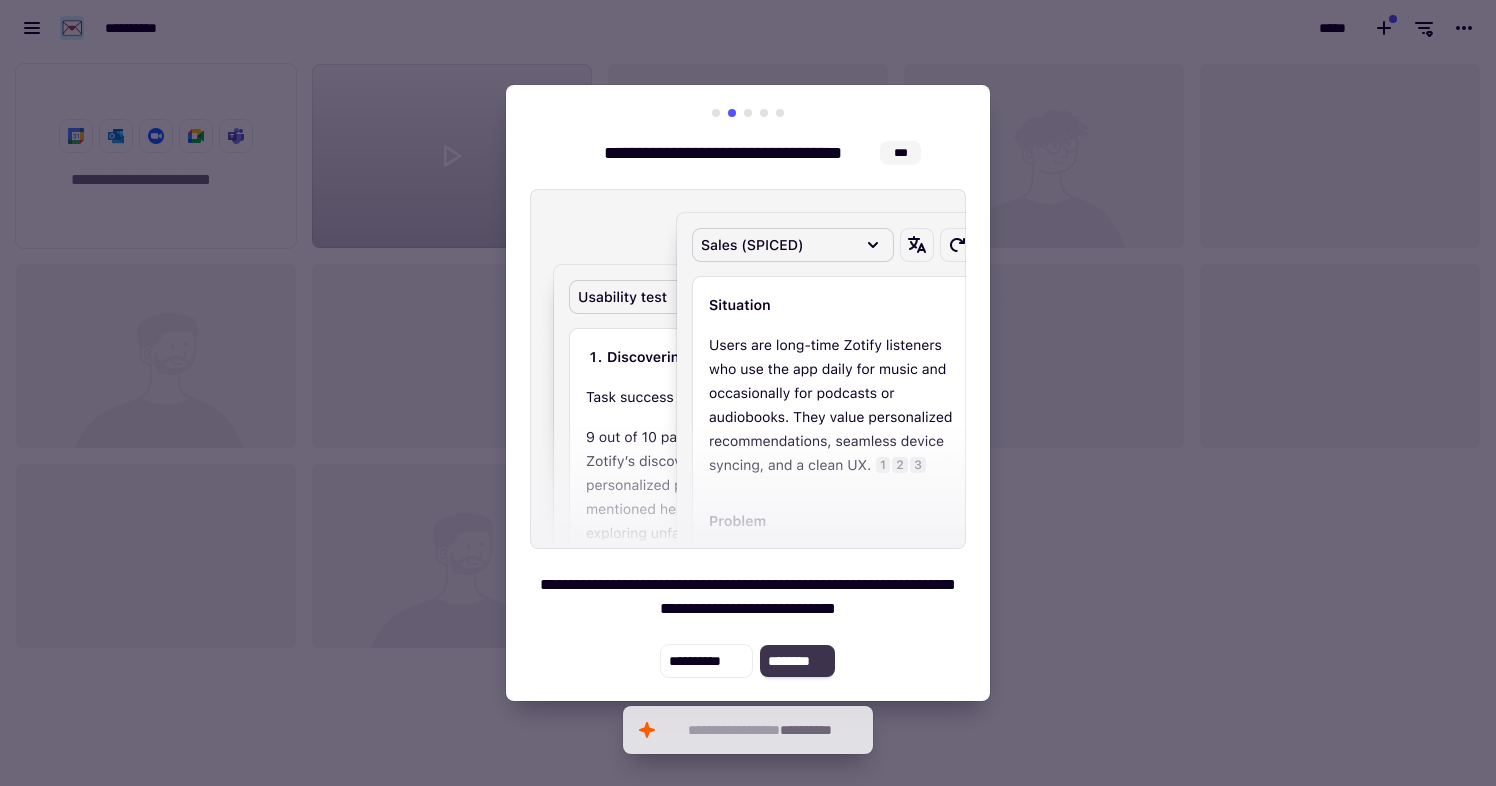 click on "********" 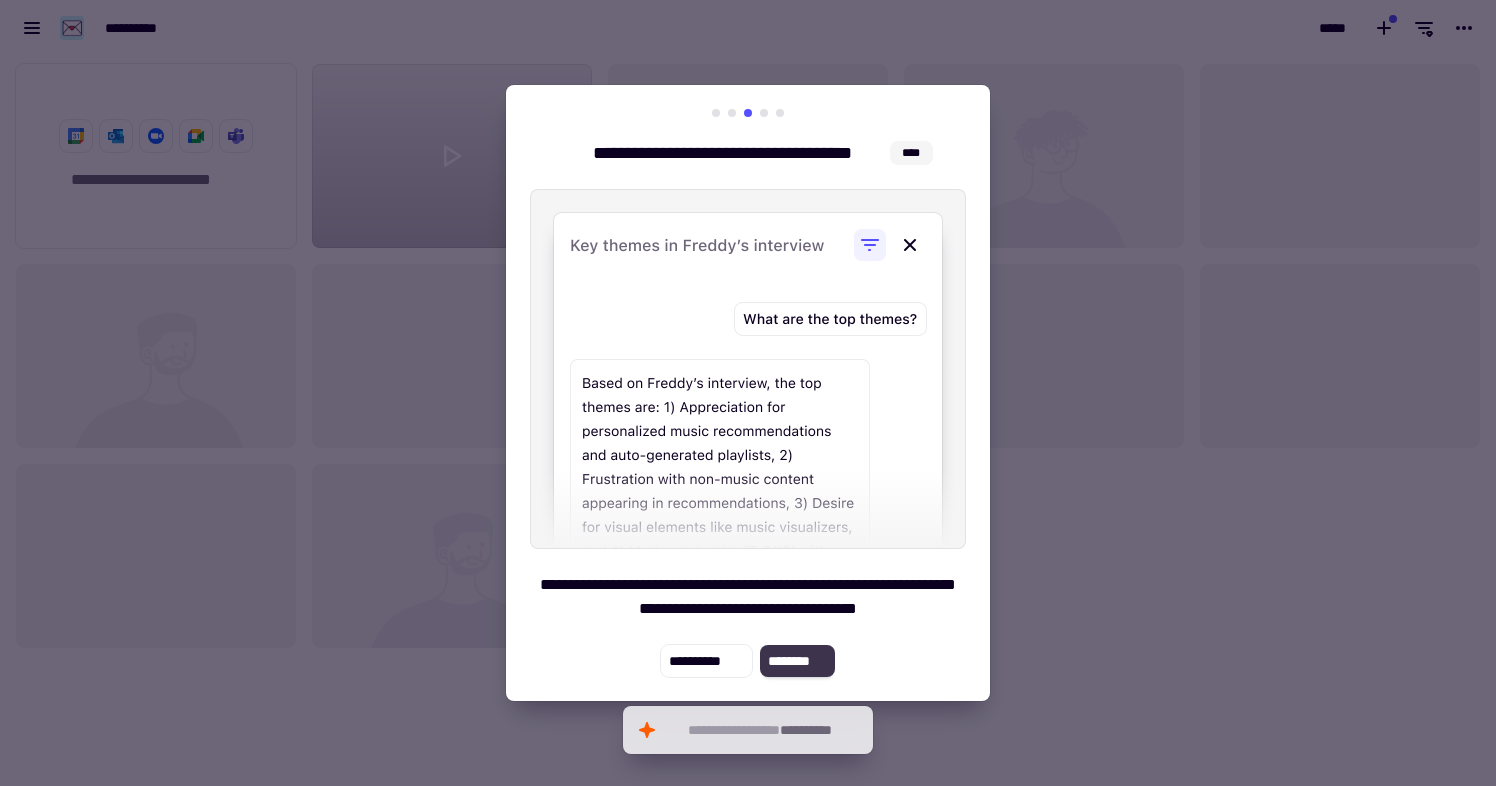 click on "********" 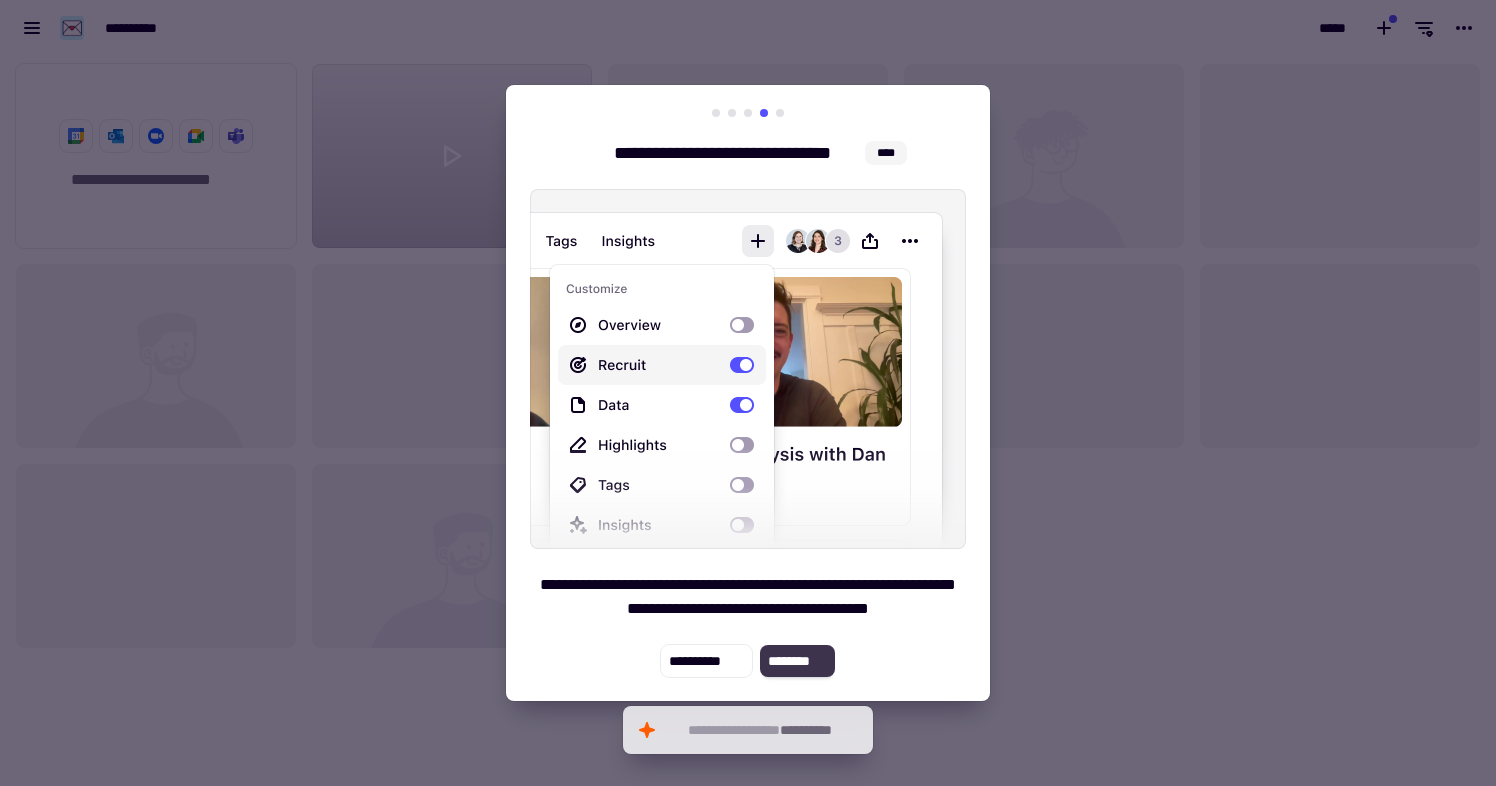click on "********" 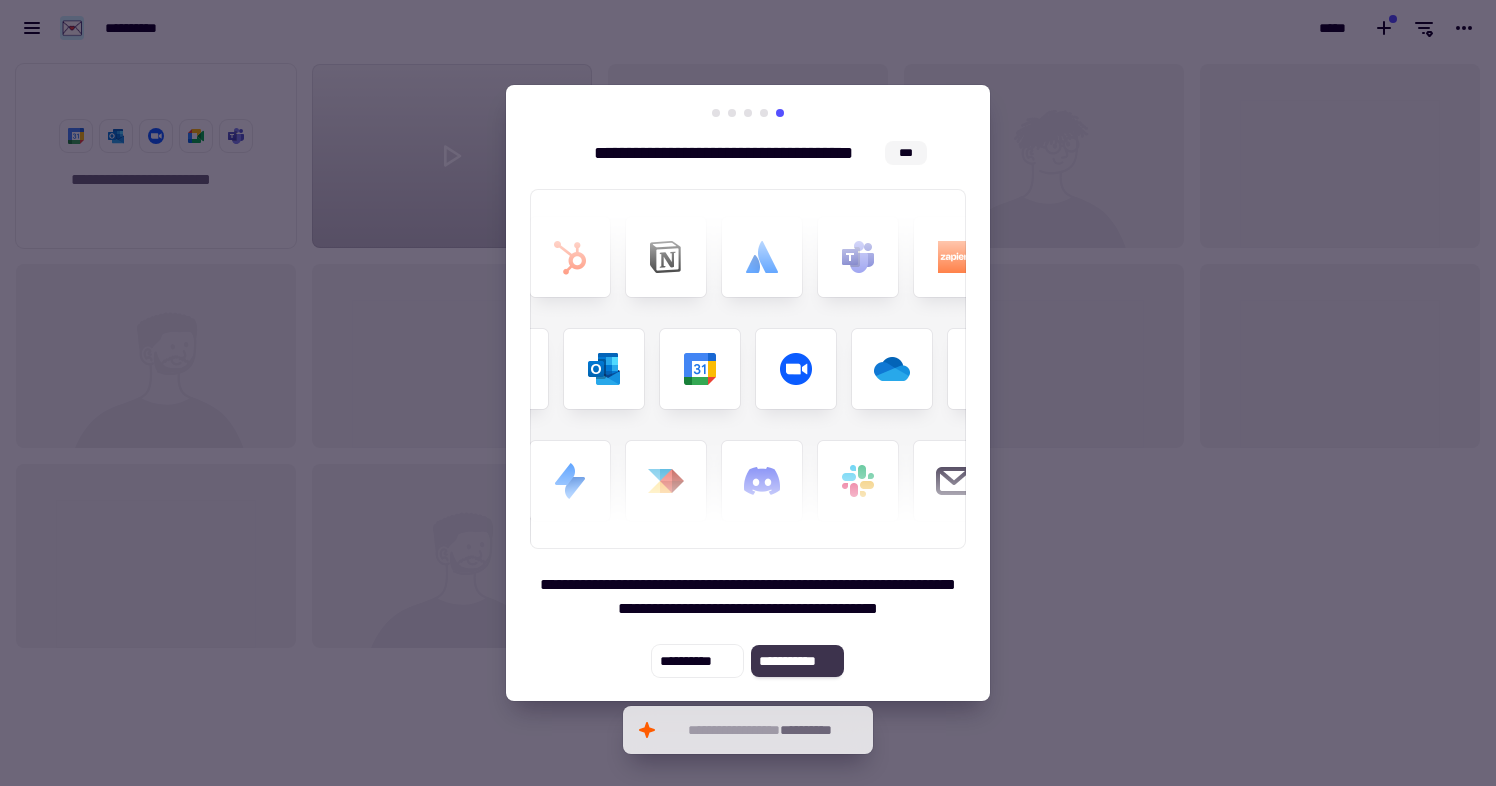 click on "**********" 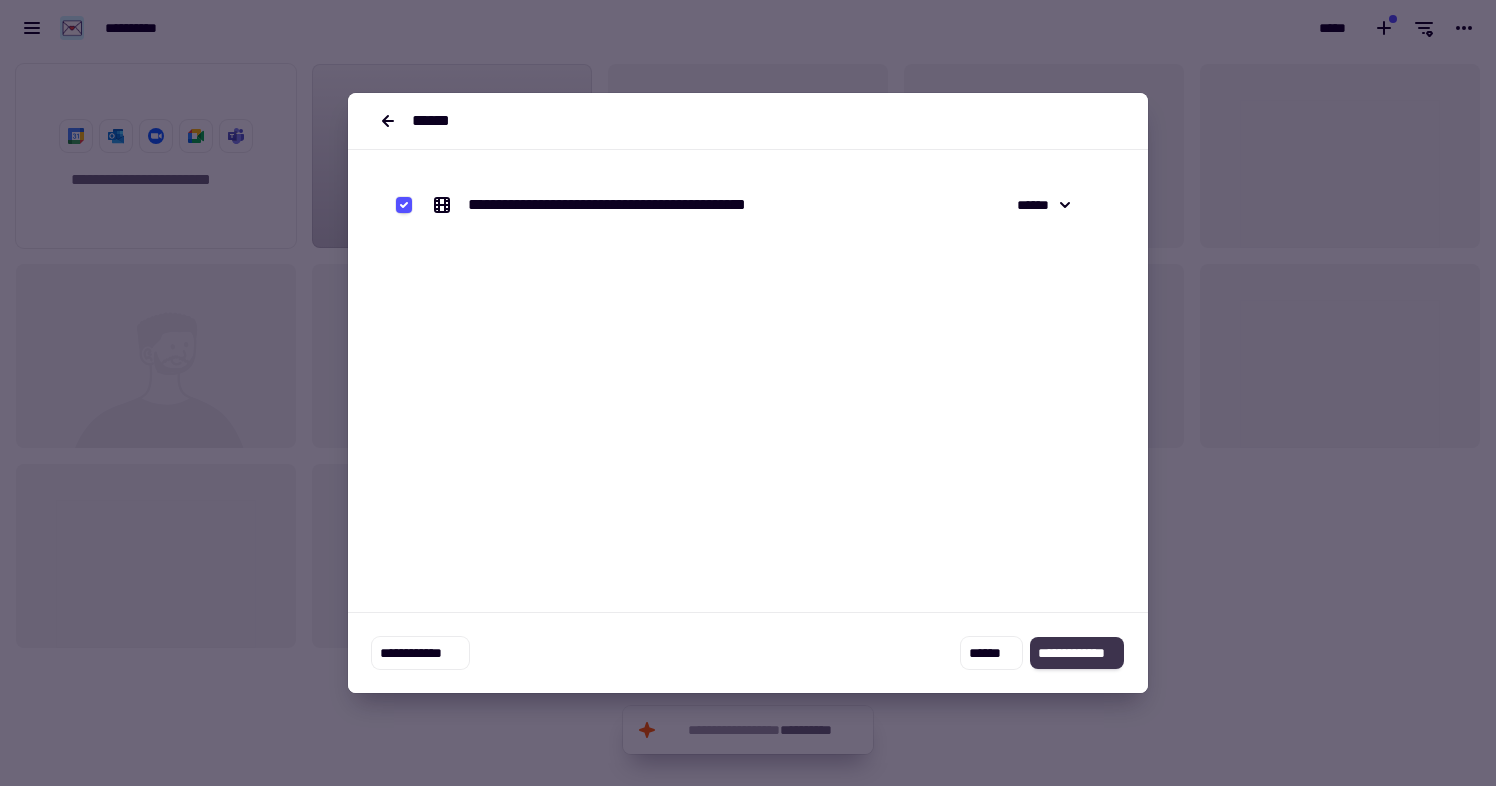 click on "**********" 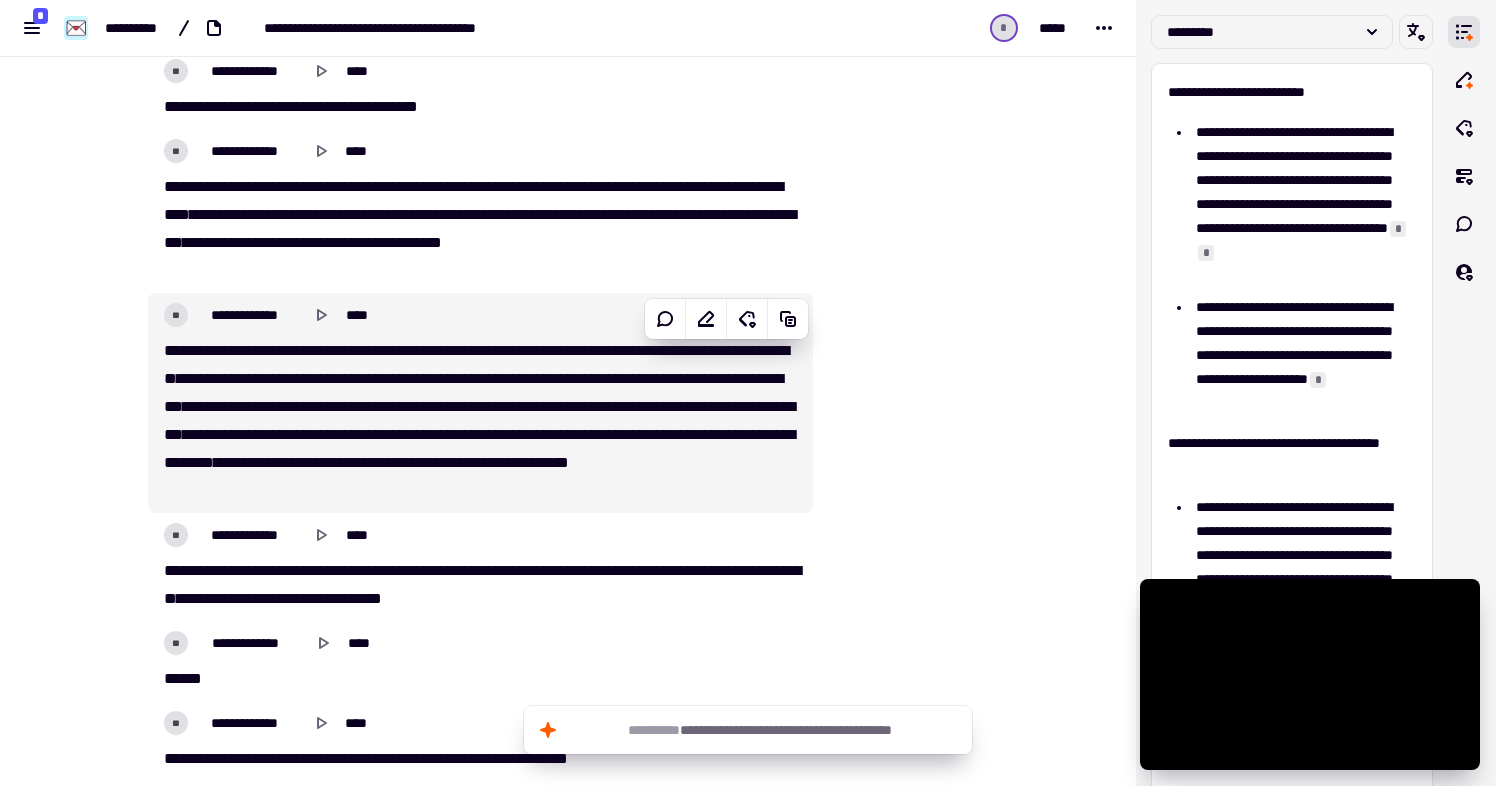 scroll, scrollTop: 2693, scrollLeft: 0, axis: vertical 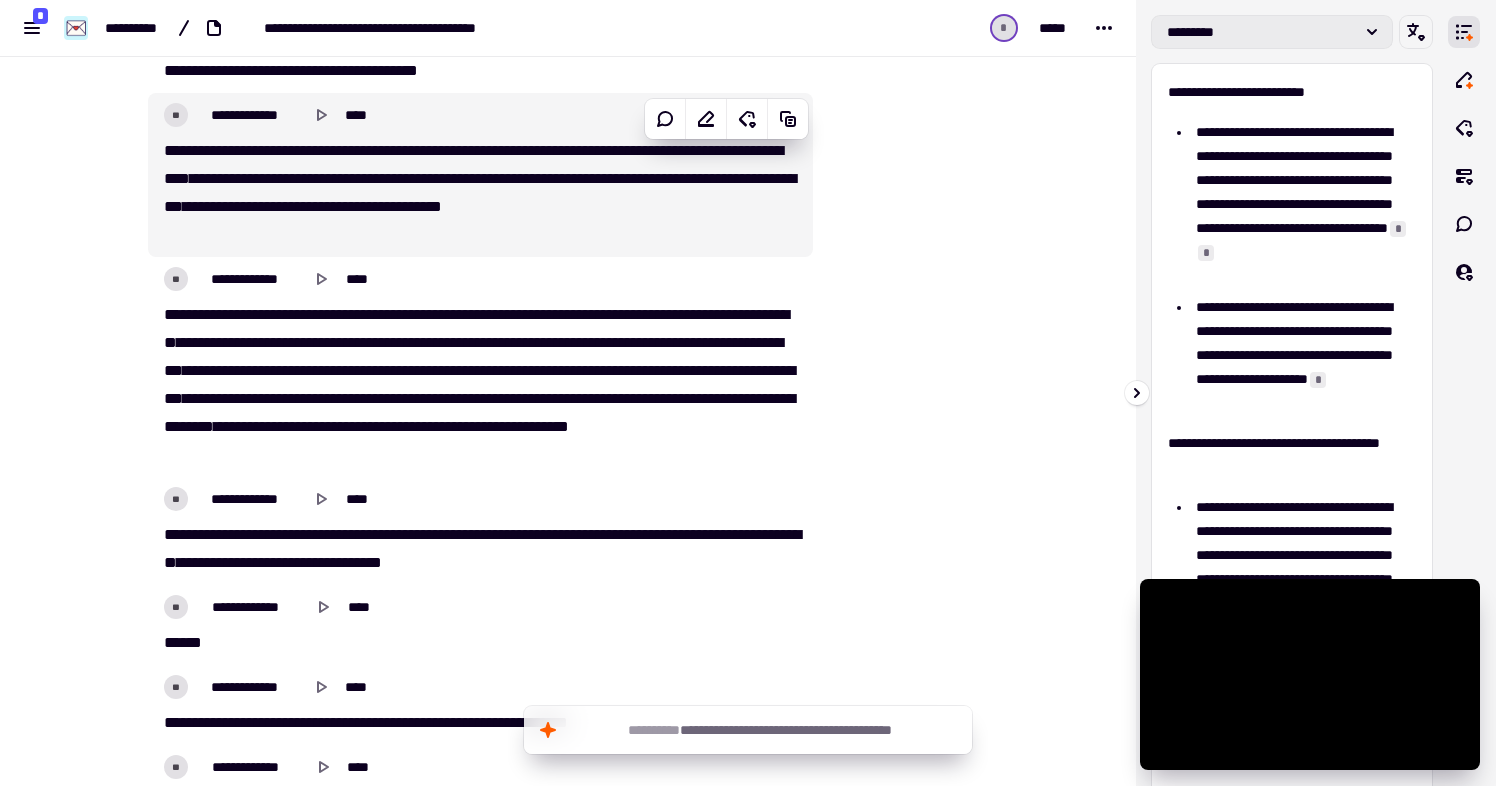 click on "*********" 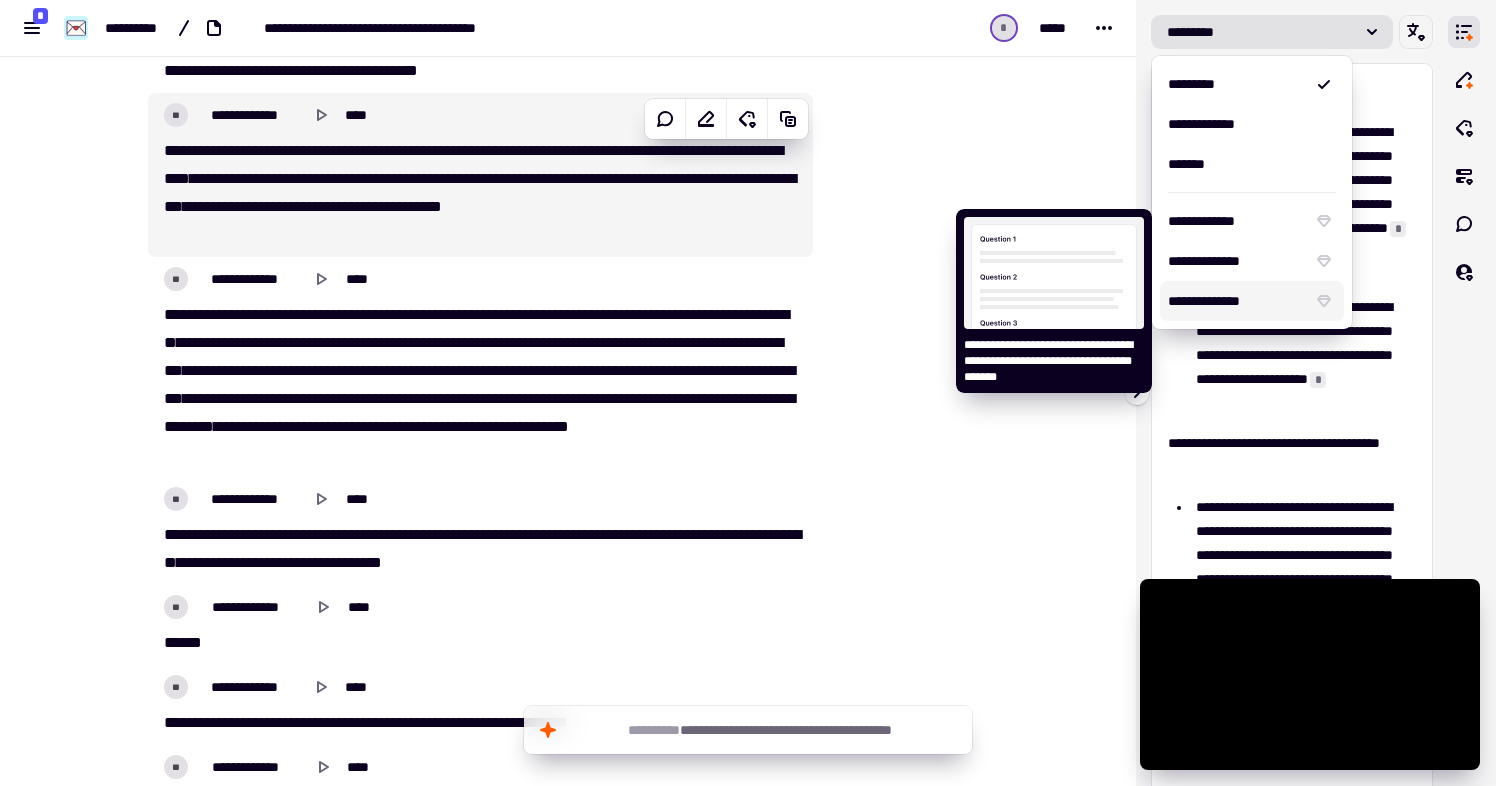 click on "**********" at bounding box center (1236, 301) 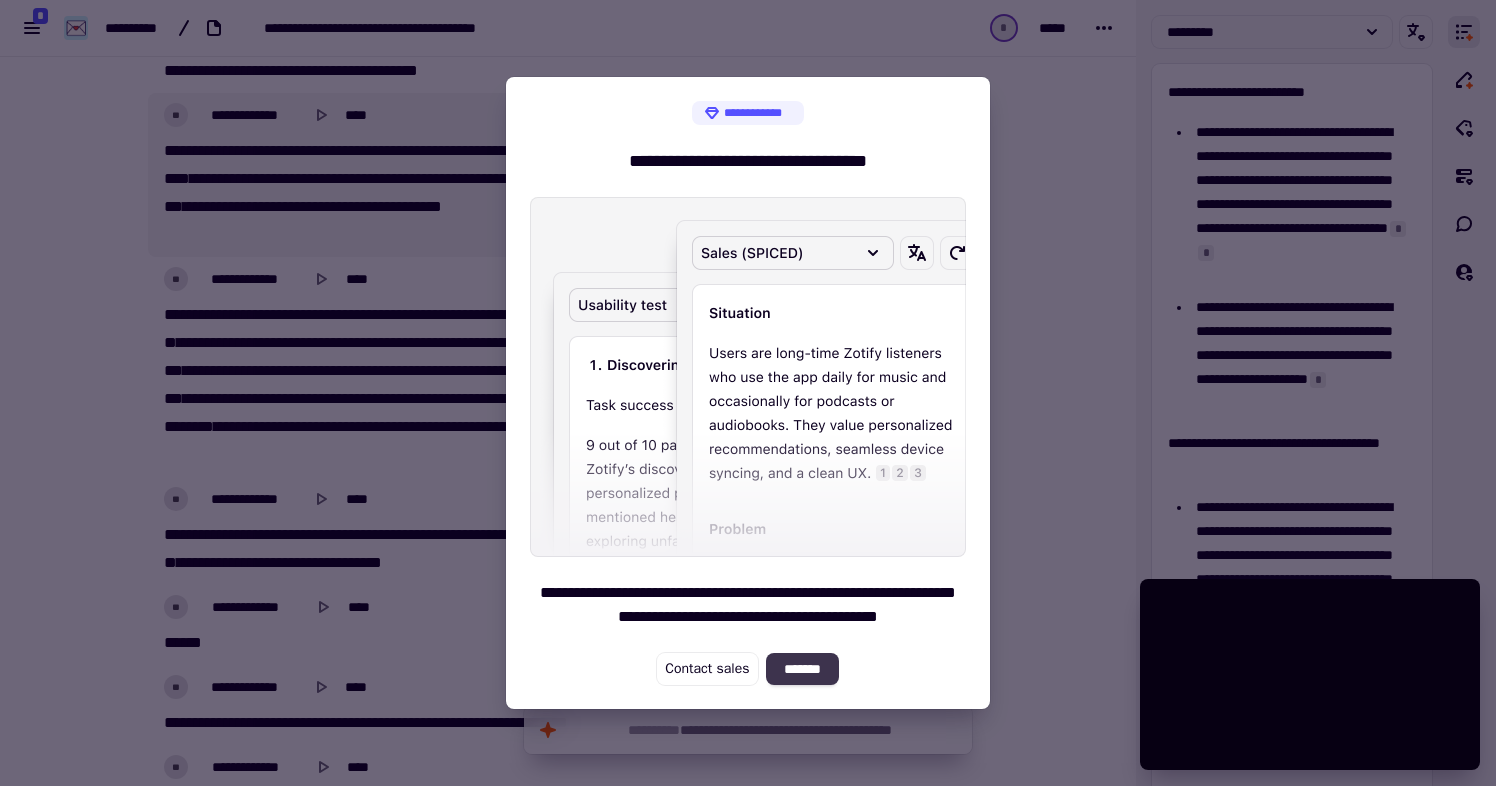 click on "*******" 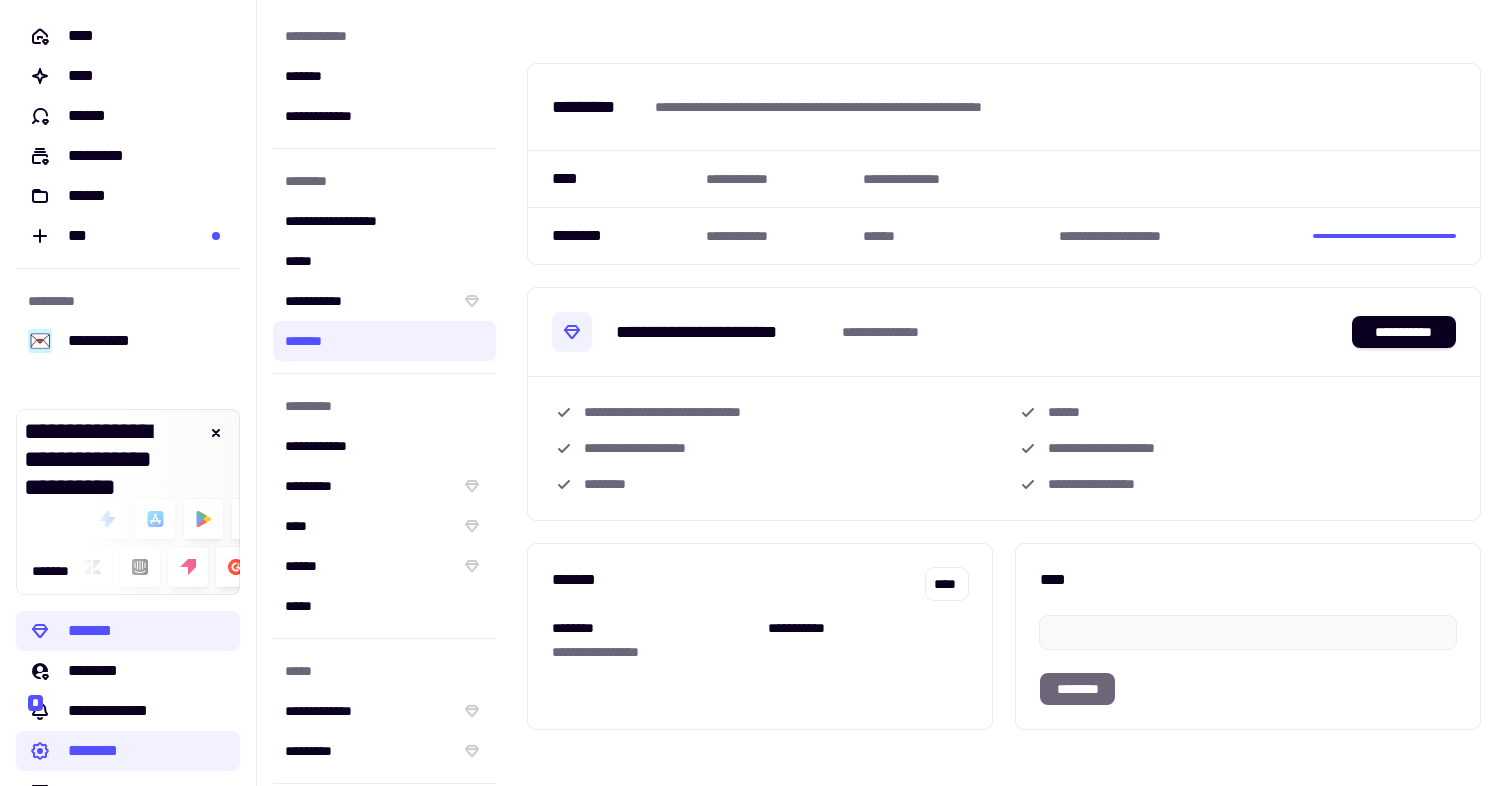 scroll, scrollTop: 30, scrollLeft: 0, axis: vertical 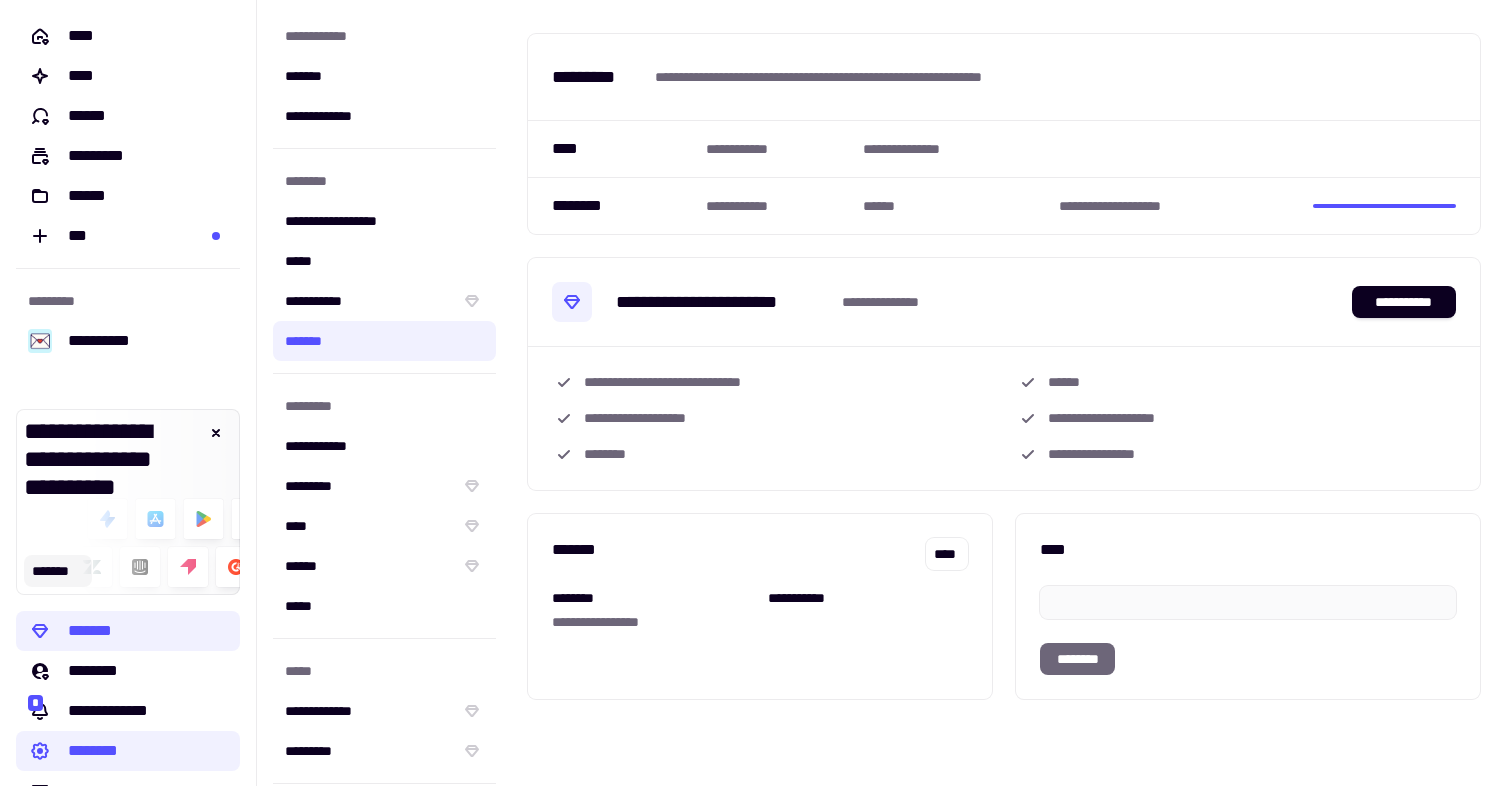 click on "*******" 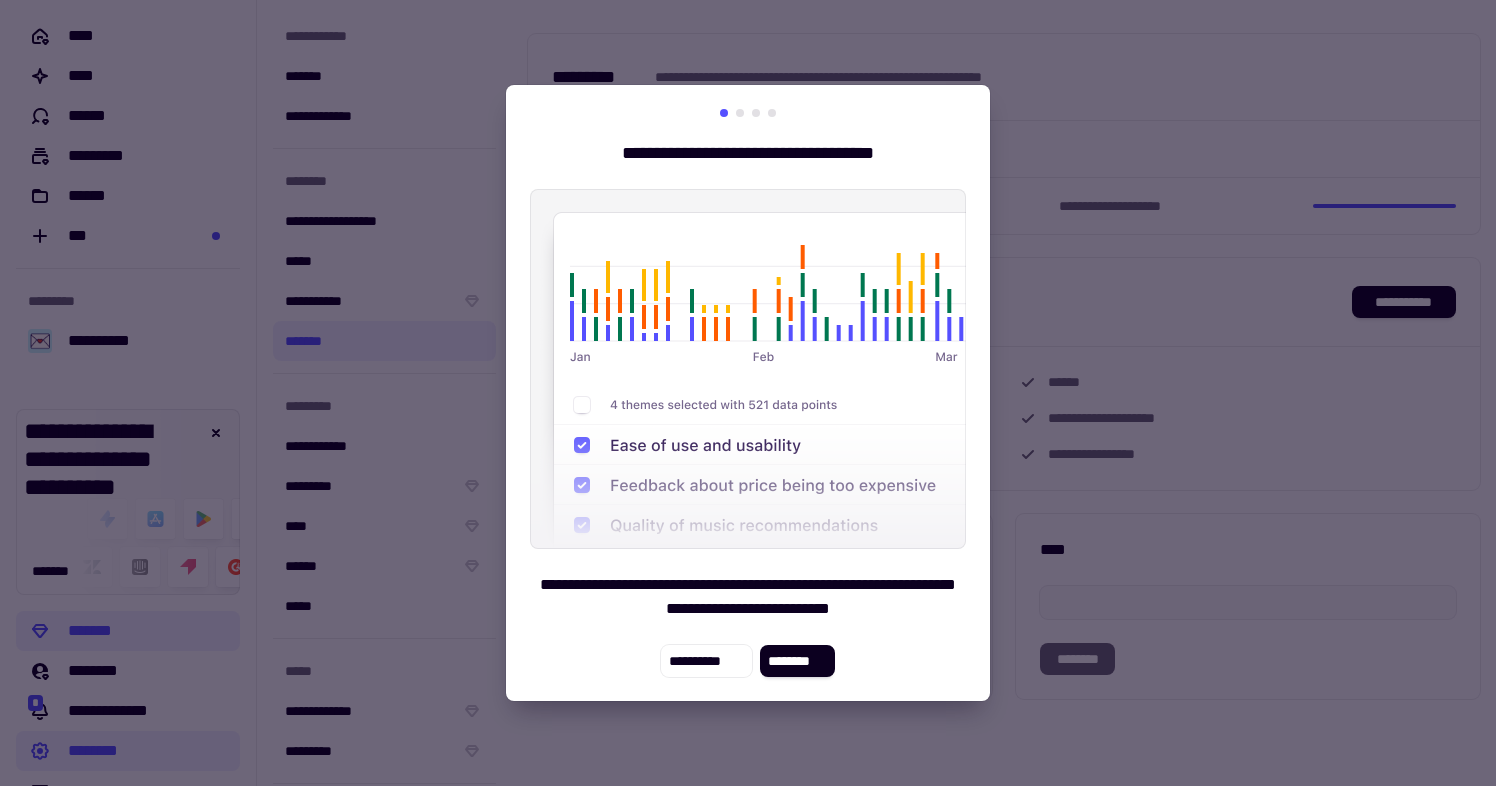 click at bounding box center (748, 369) 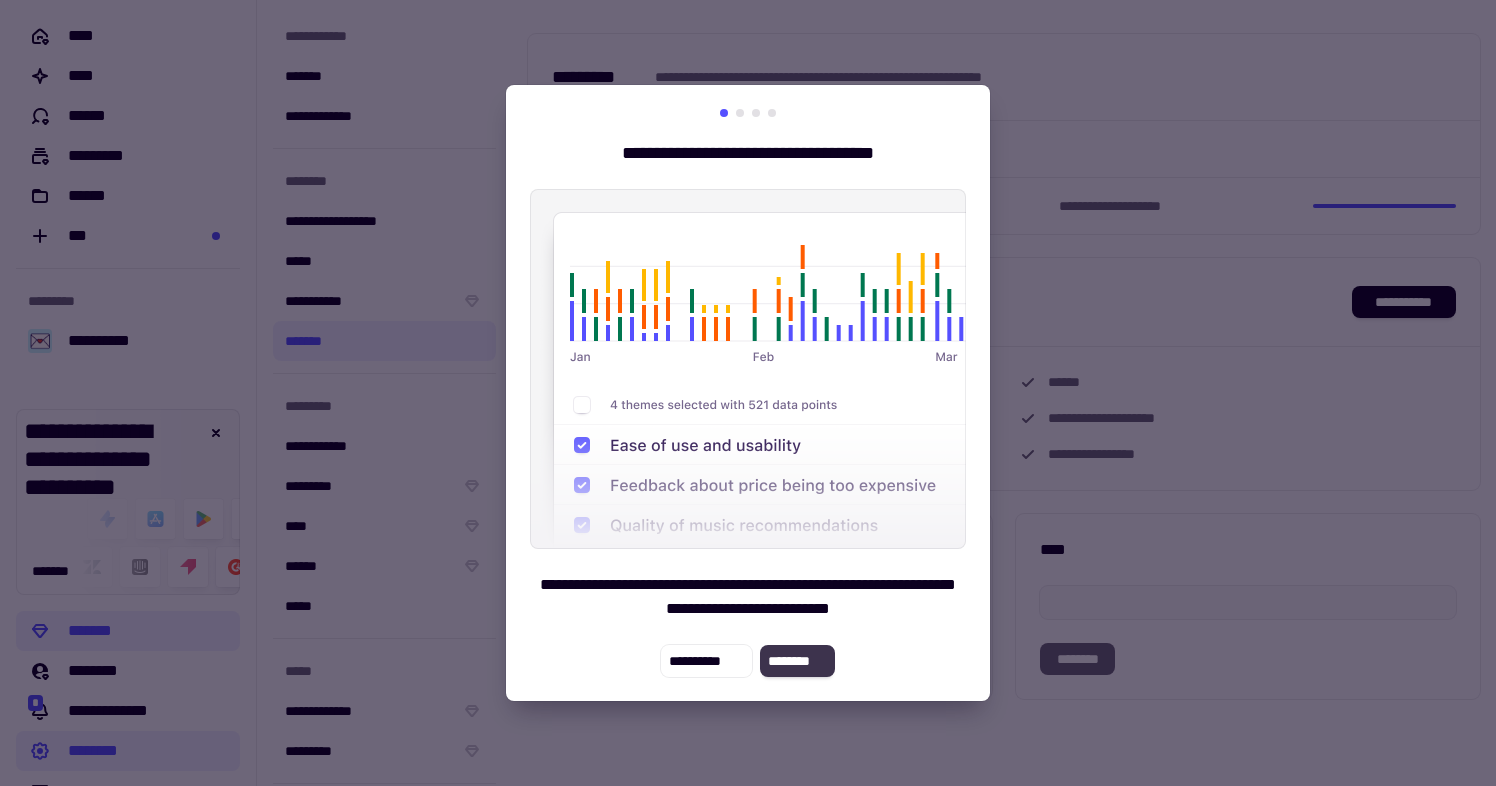 click on "********" 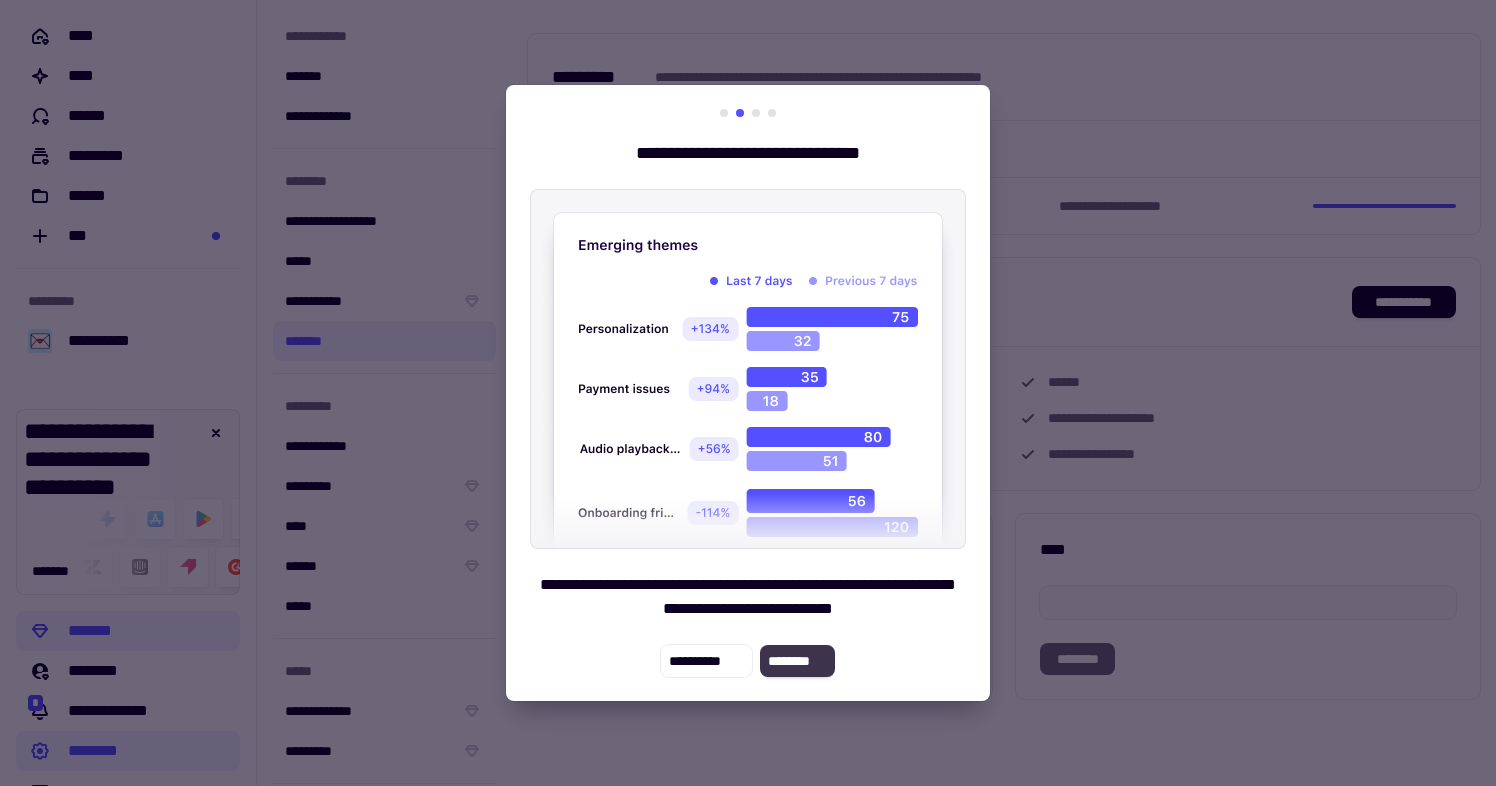 click on "********" 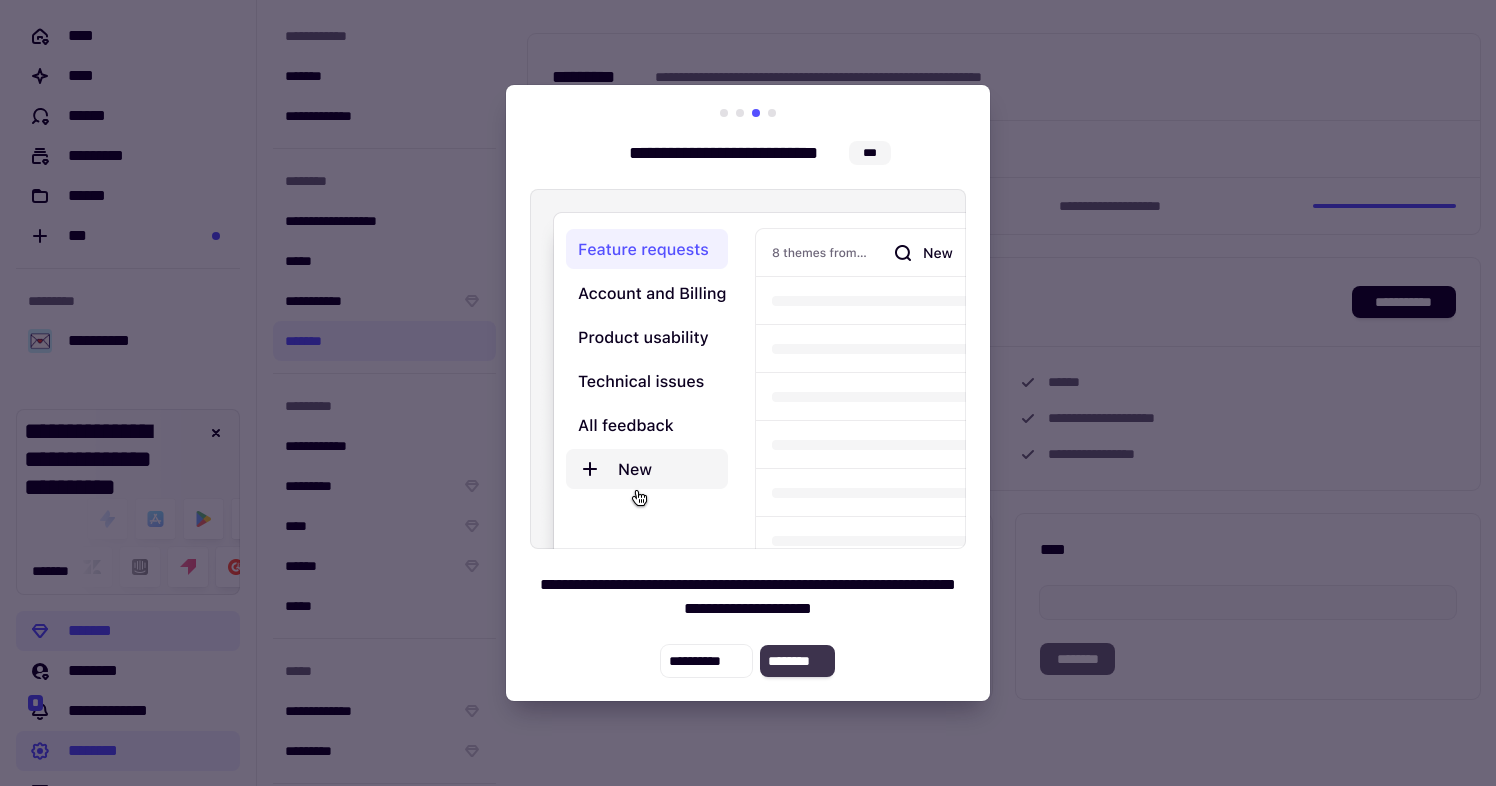 click on "********" 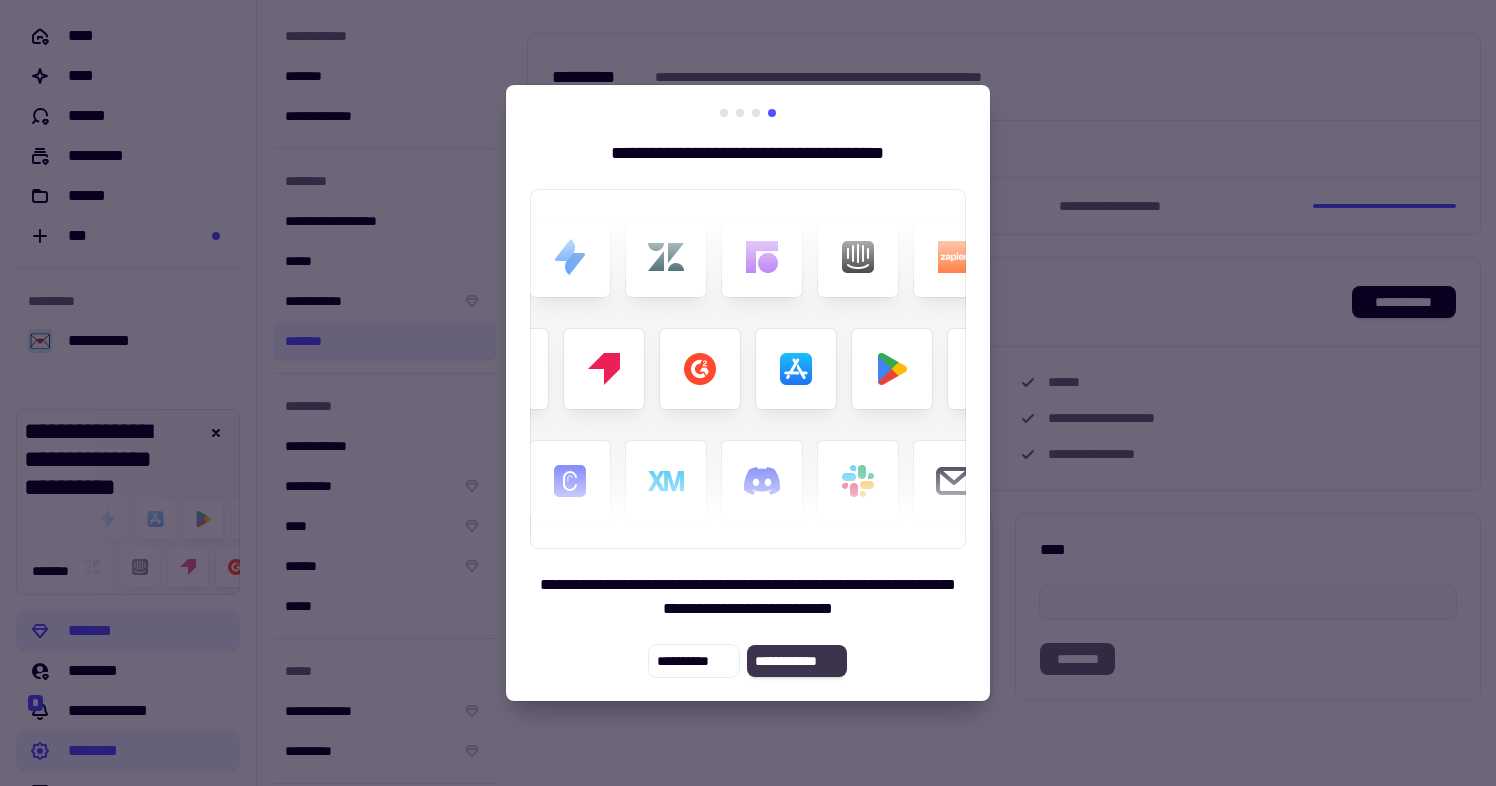 click on "**********" 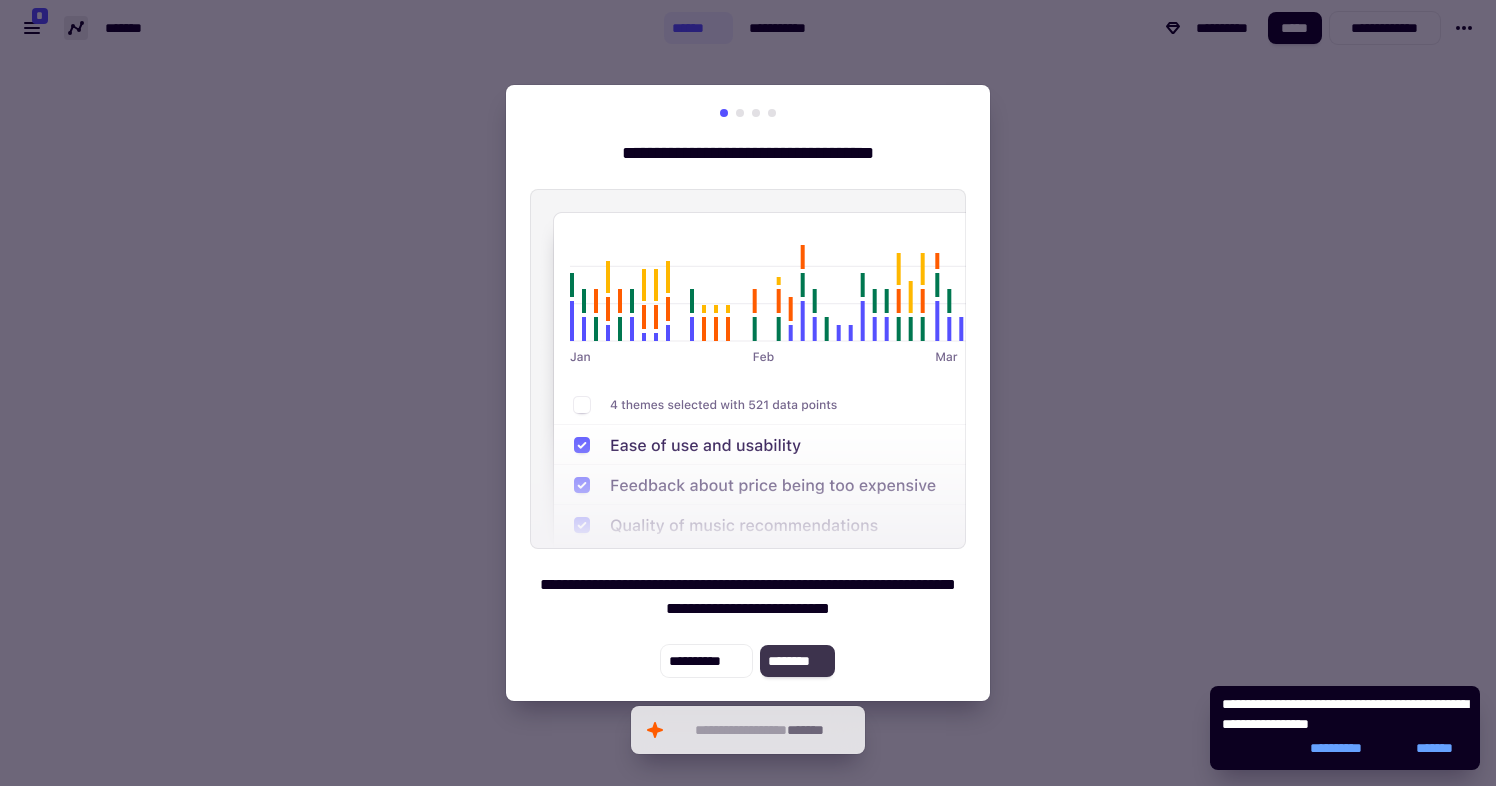 click on "********" 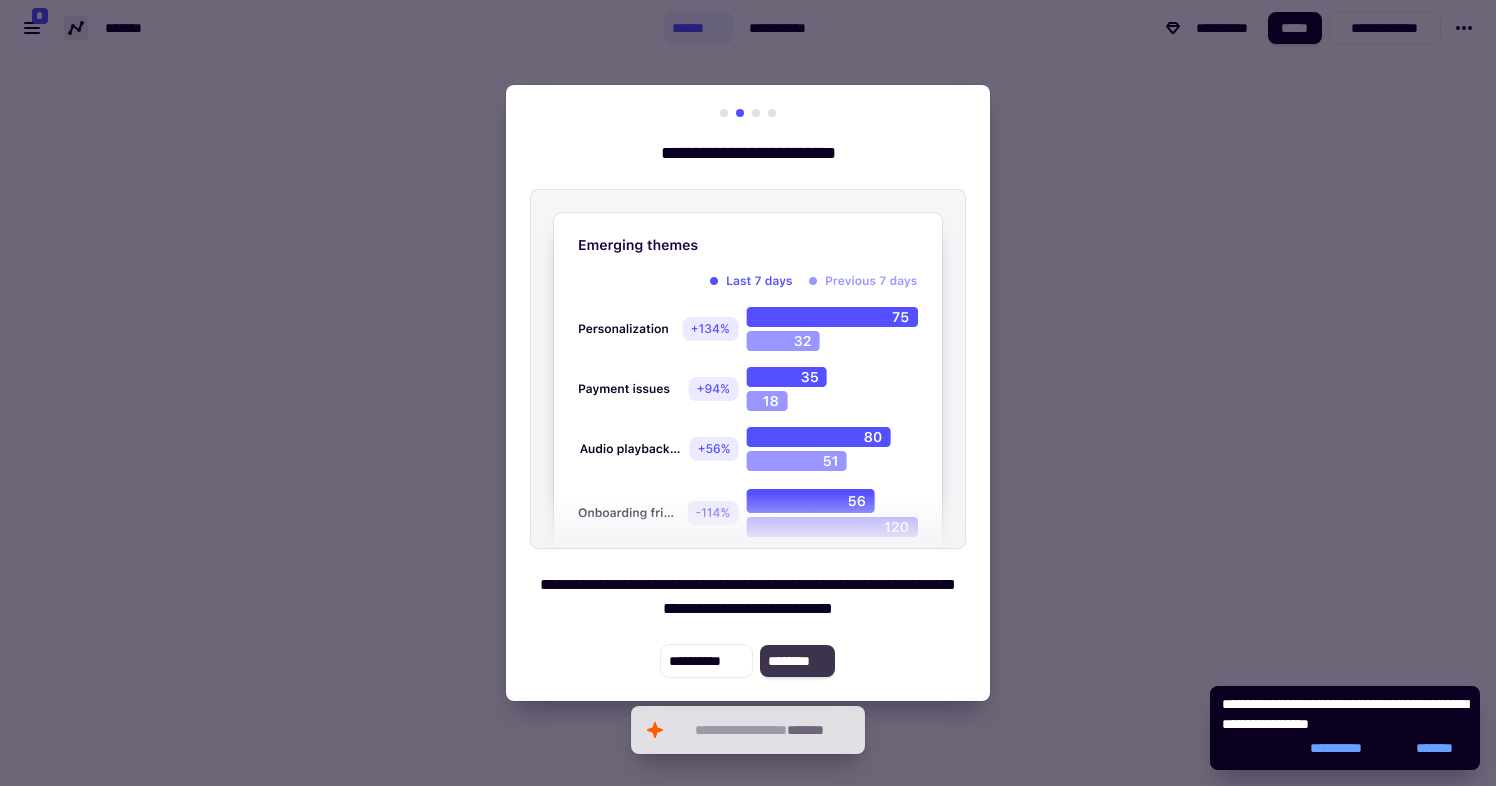 click on "********" 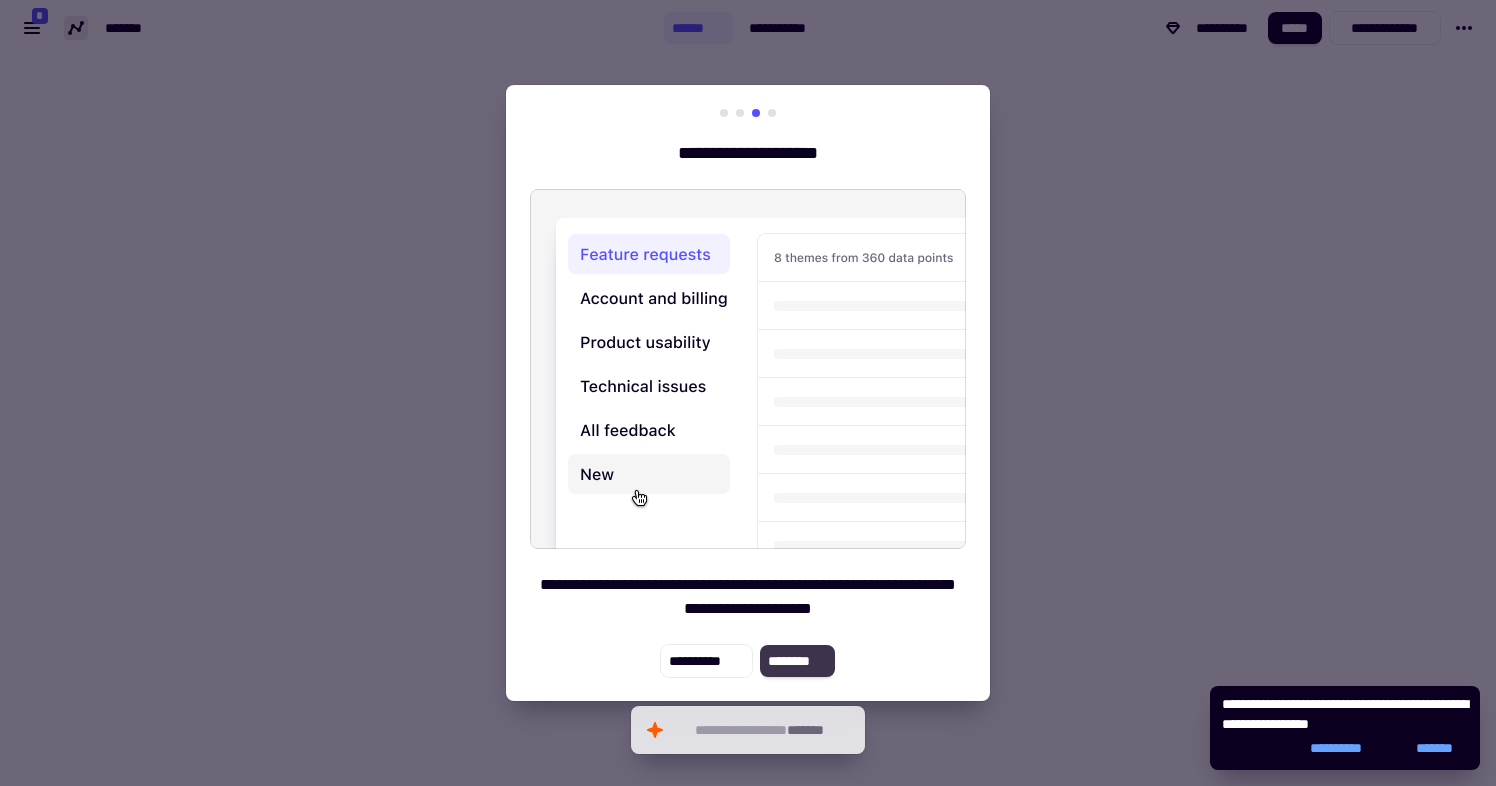 click on "********" 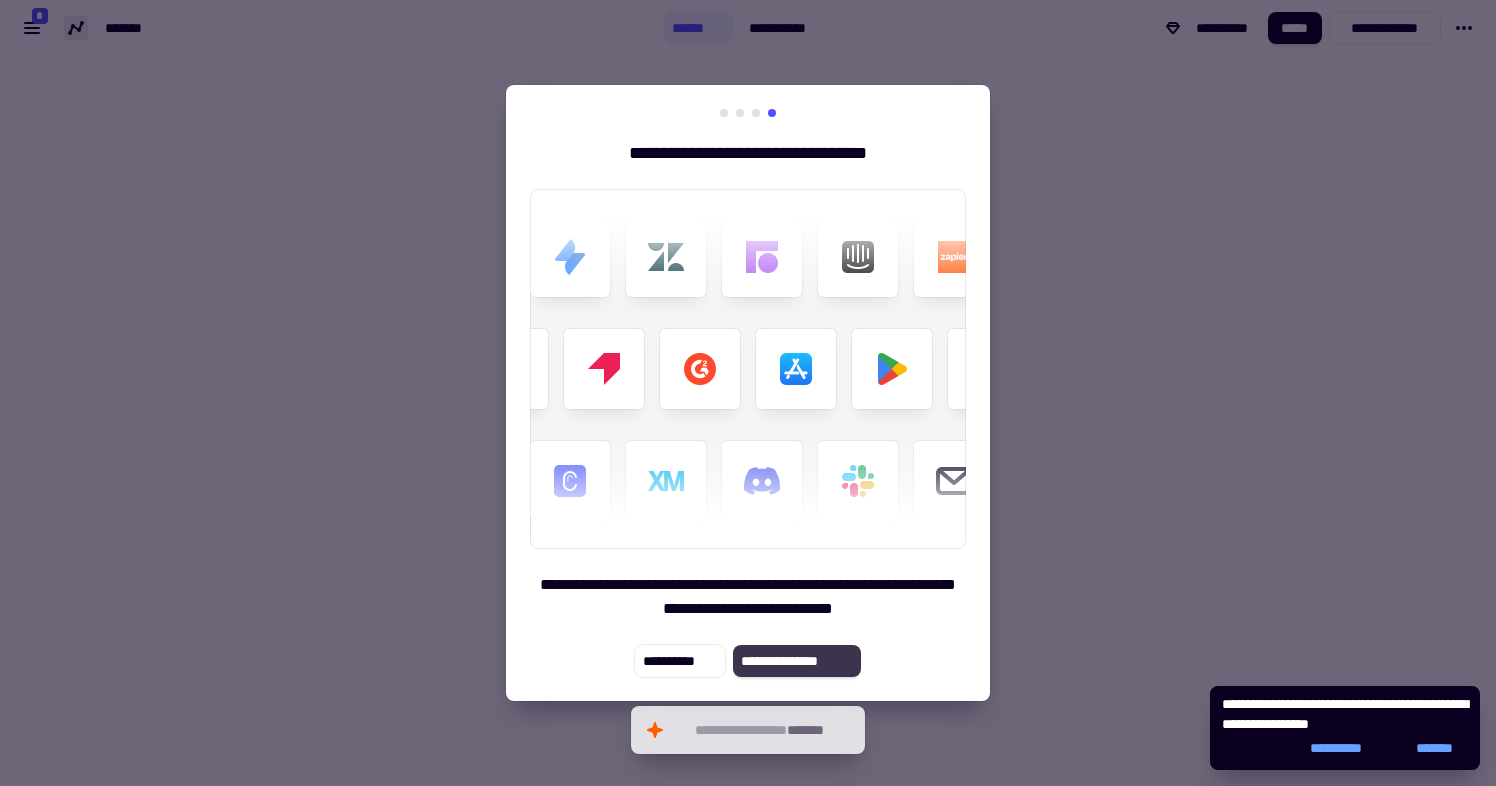click on "**********" 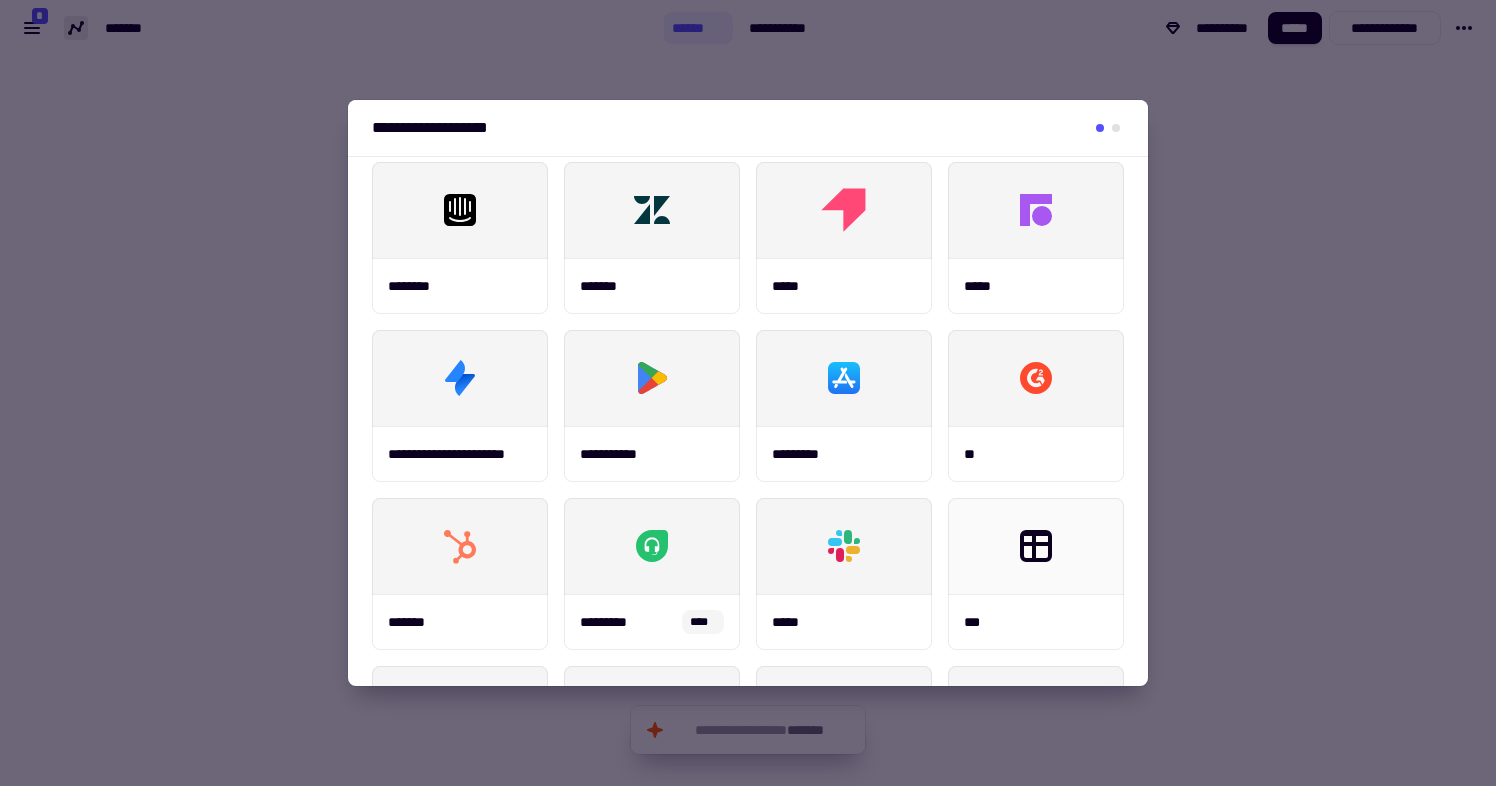 scroll, scrollTop: 0, scrollLeft: 0, axis: both 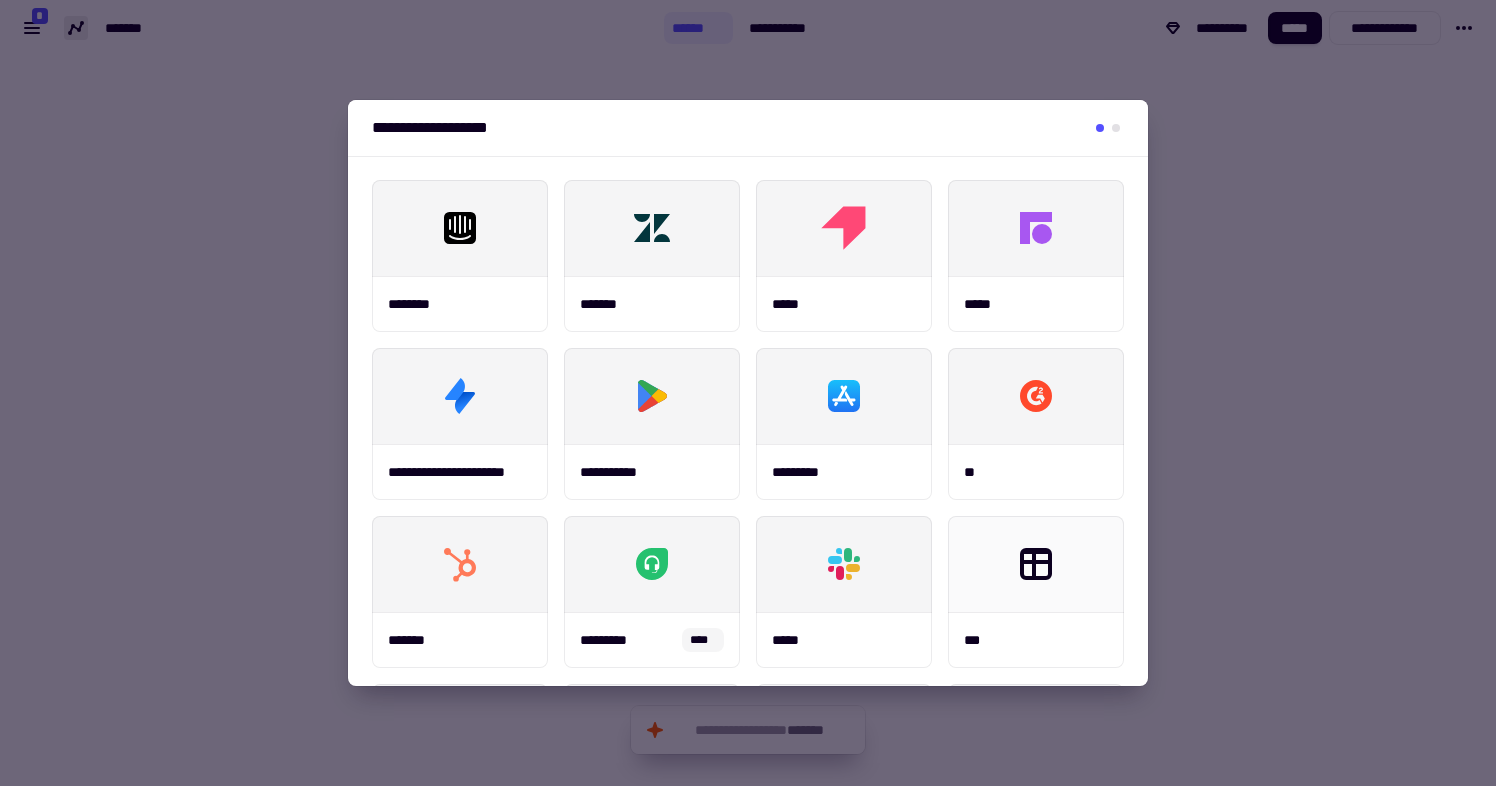 click at bounding box center [748, 393] 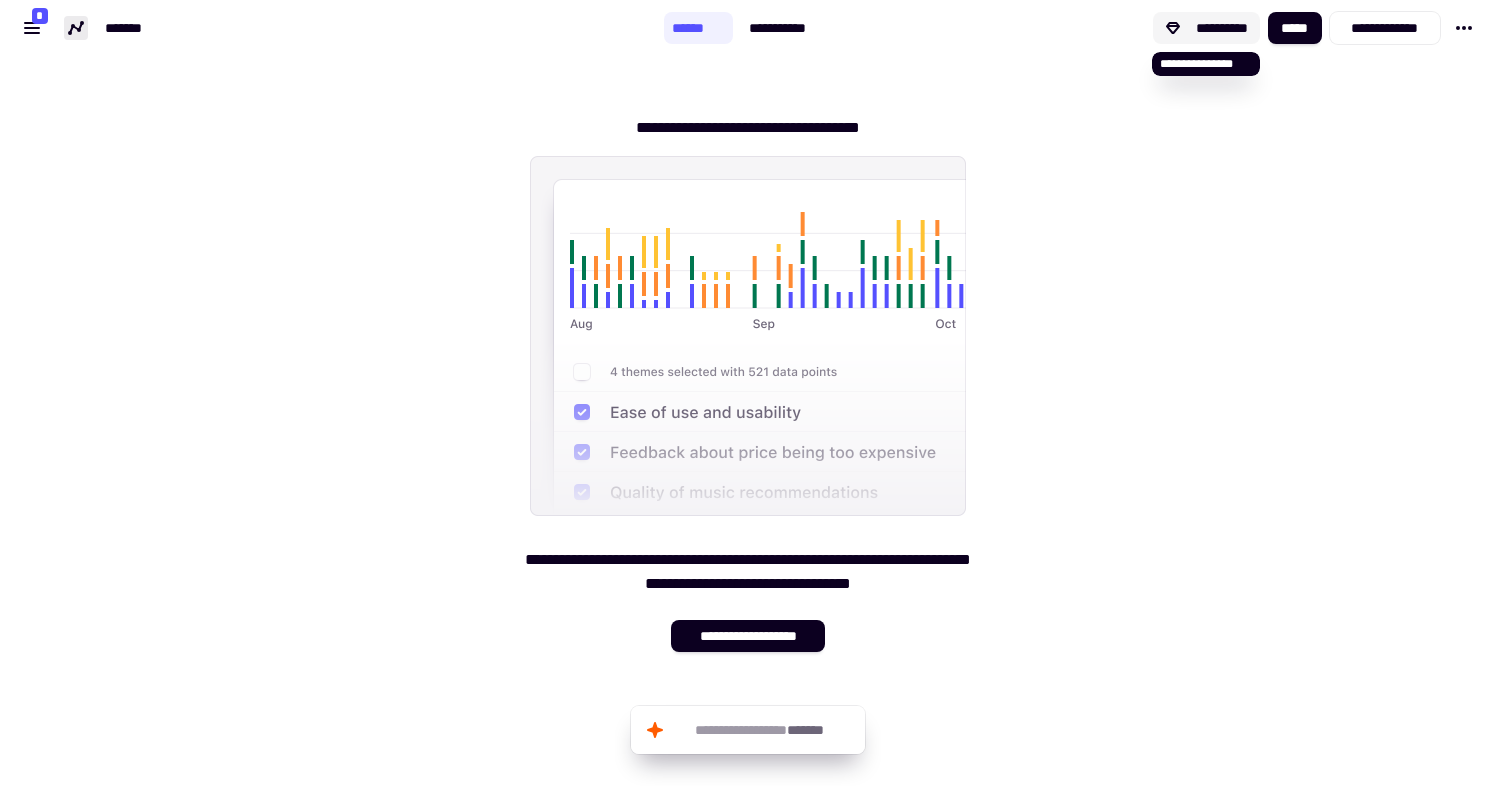 click on "**********" 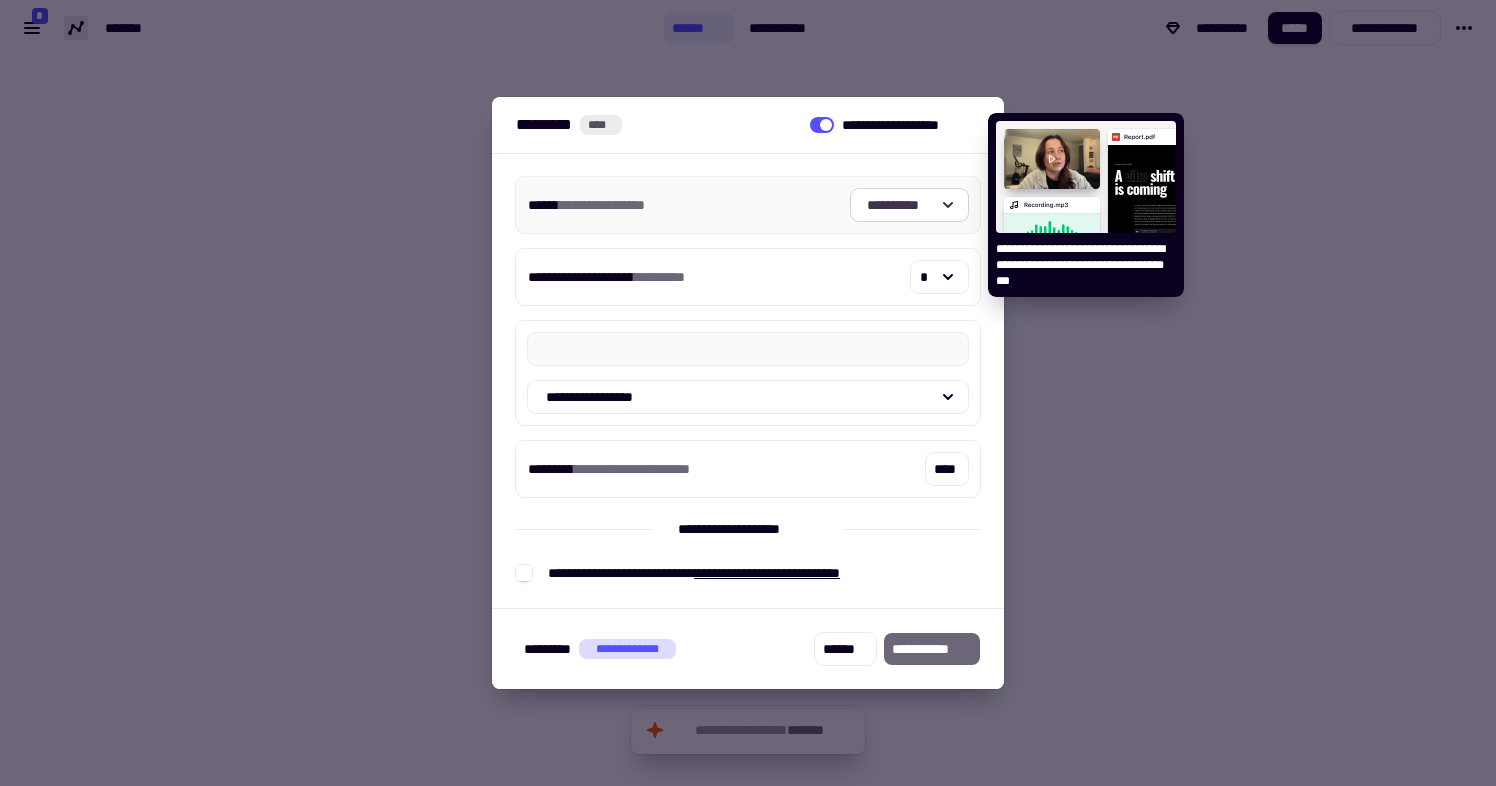 click 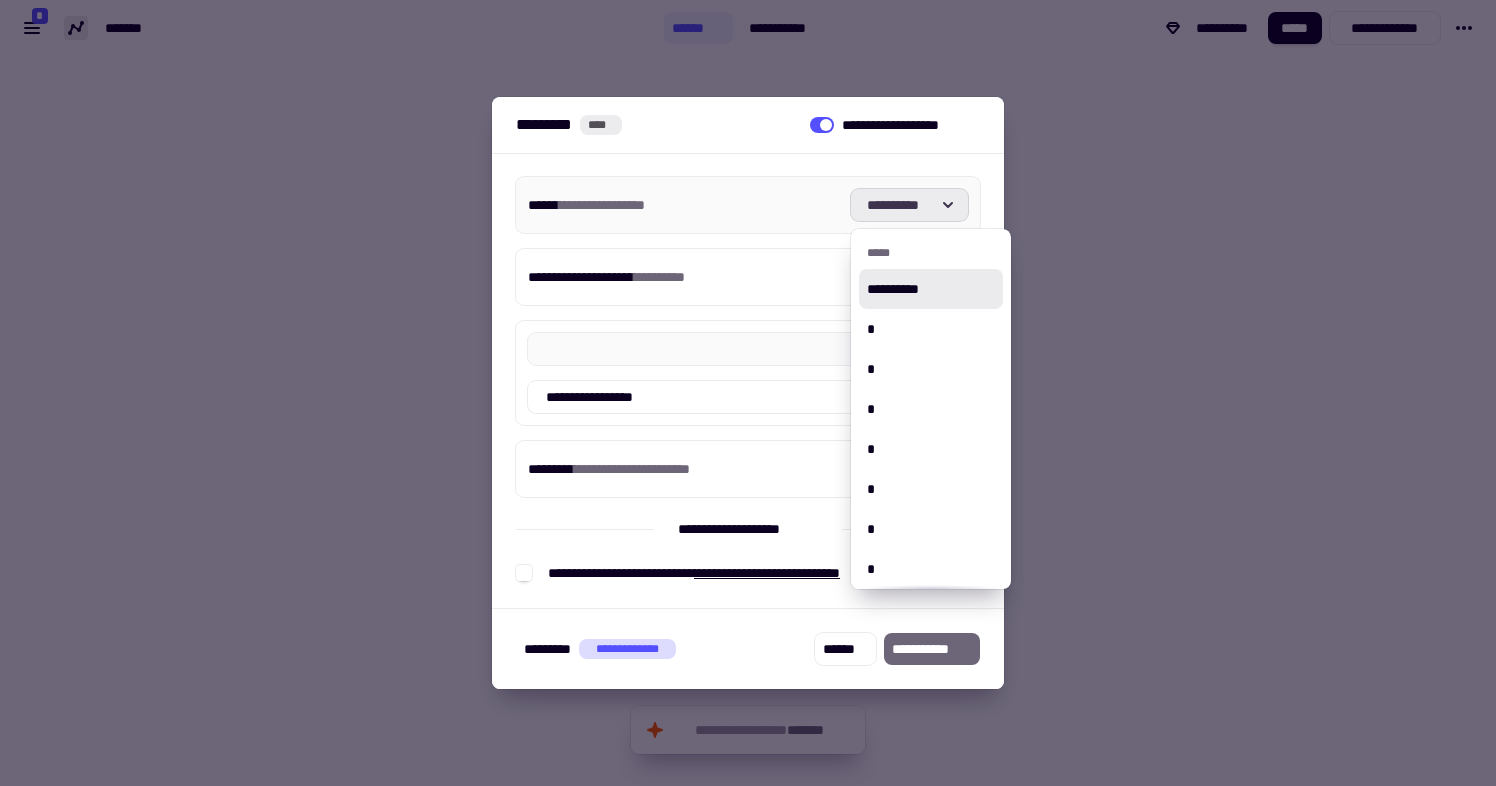 click 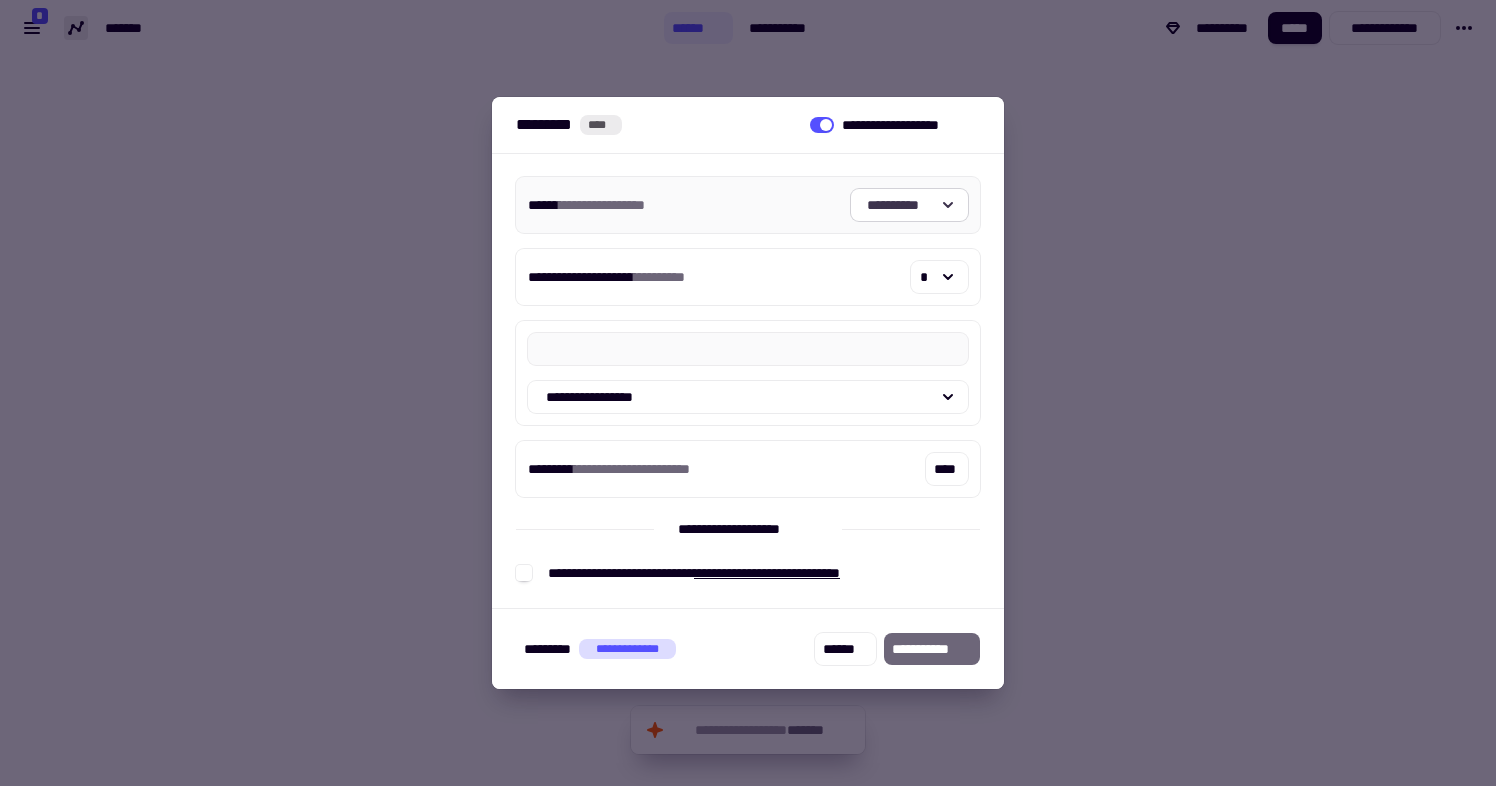 click 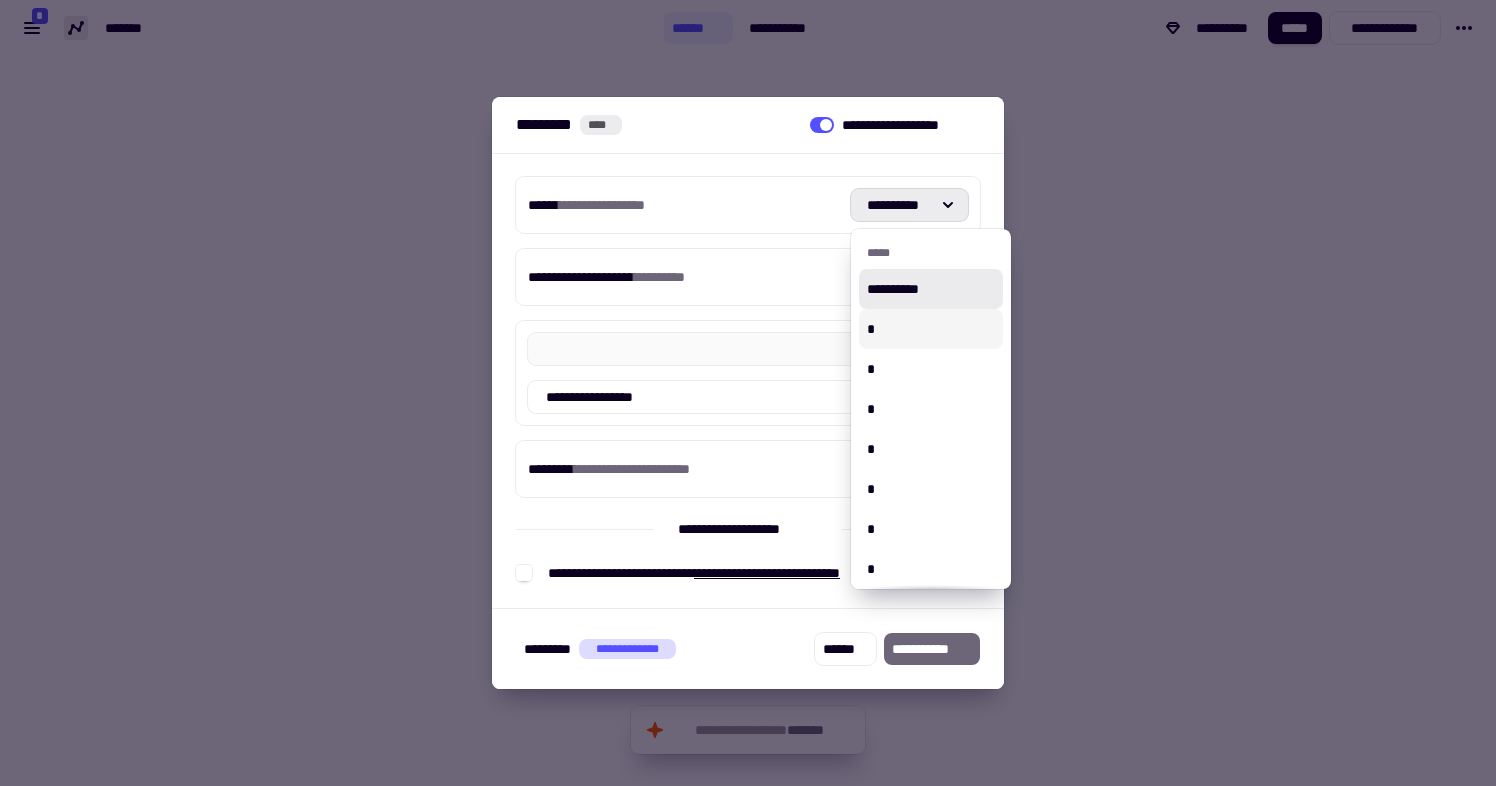 click on "*" at bounding box center [931, 329] 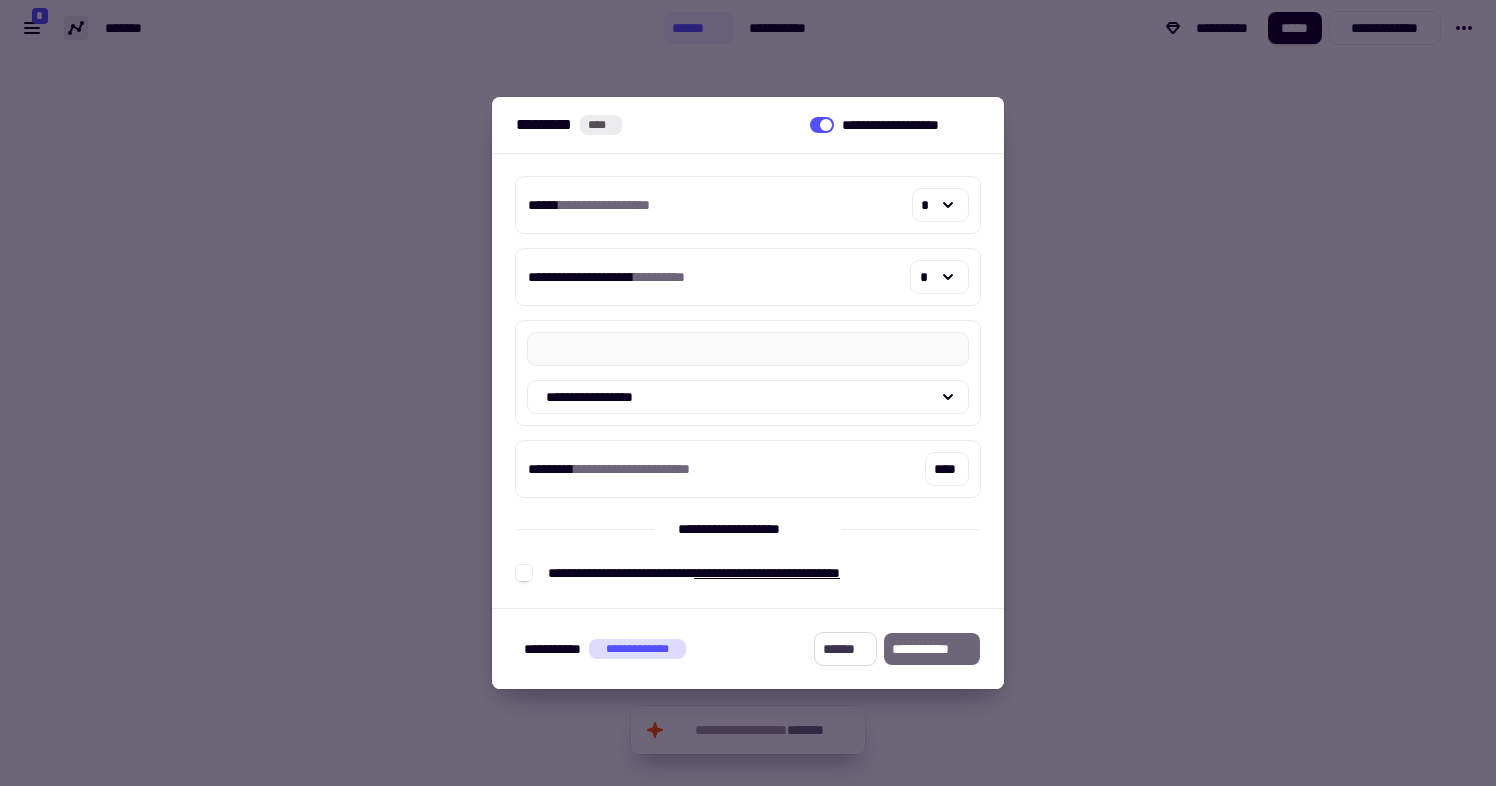 click on "******" at bounding box center (845, 649) 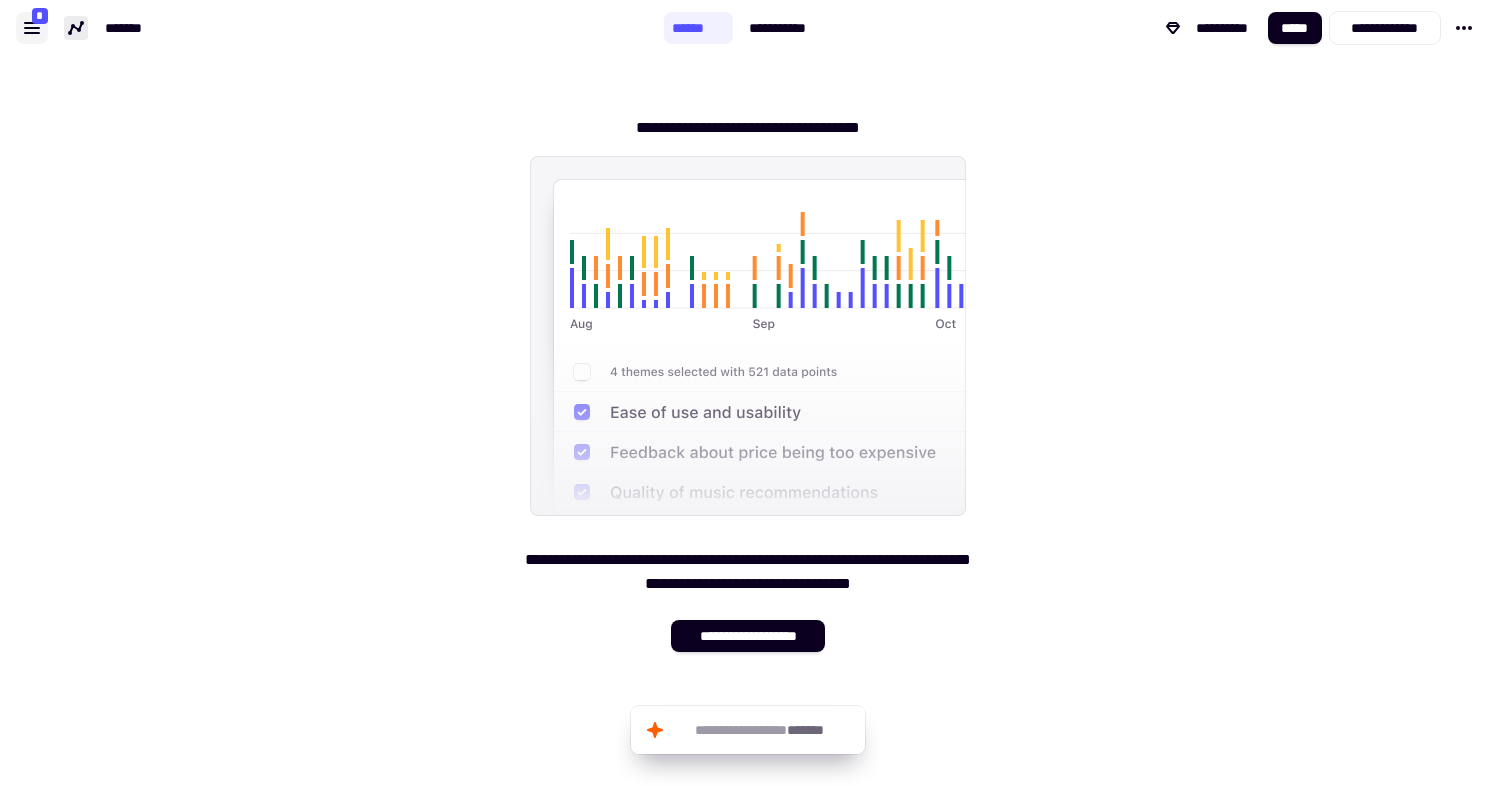 click 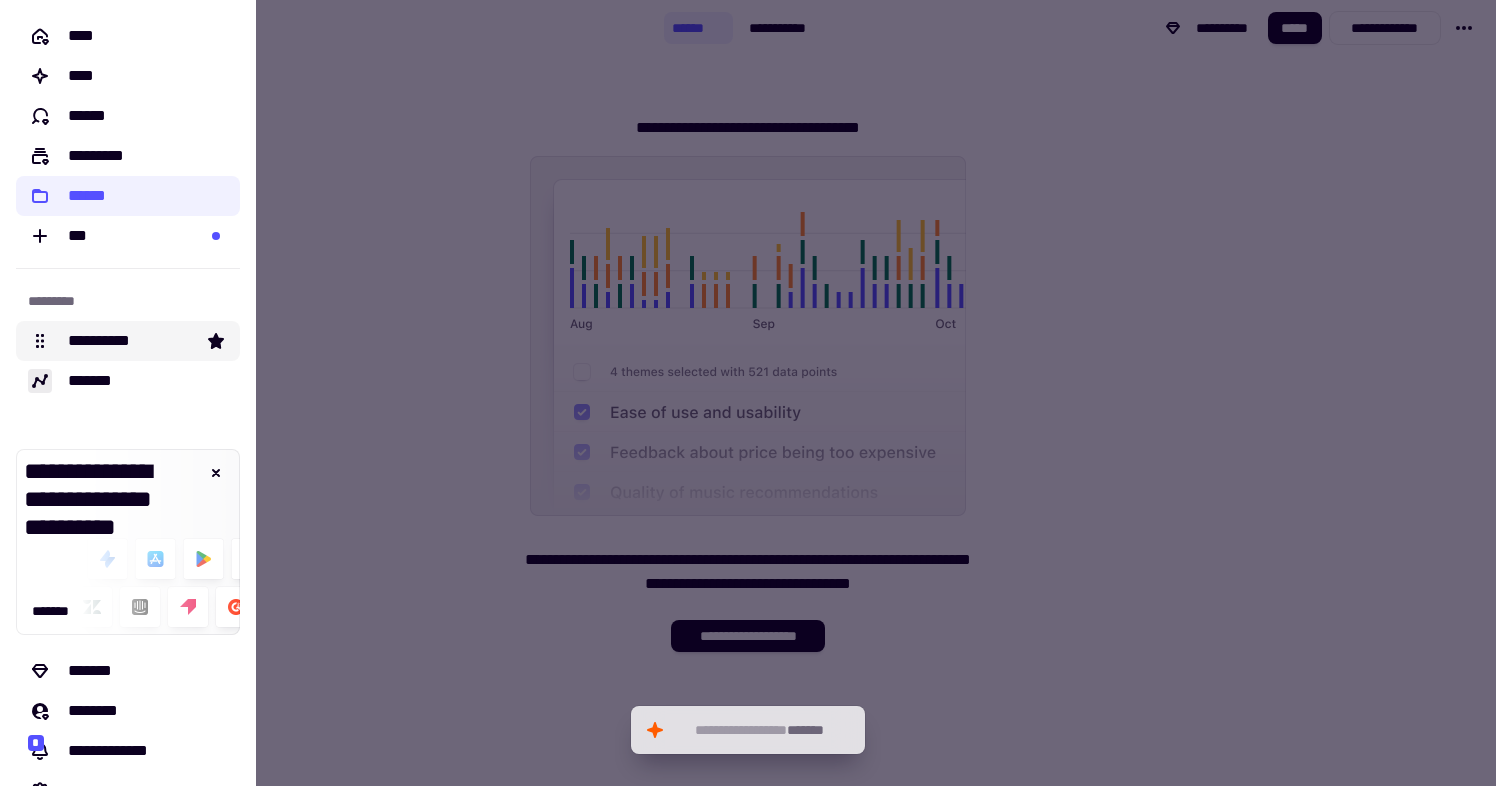 click on "**********" 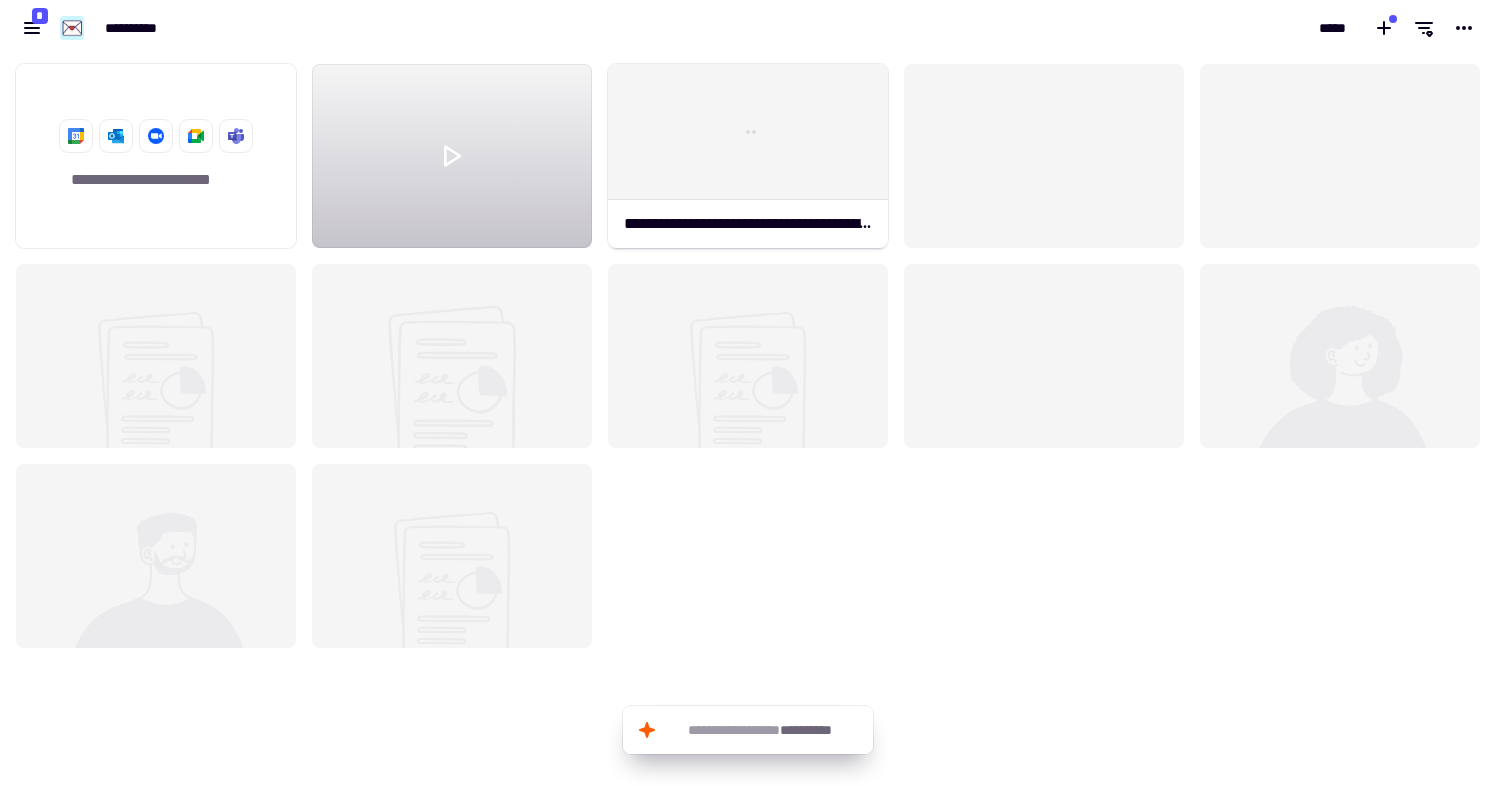 scroll, scrollTop: 1, scrollLeft: 1, axis: both 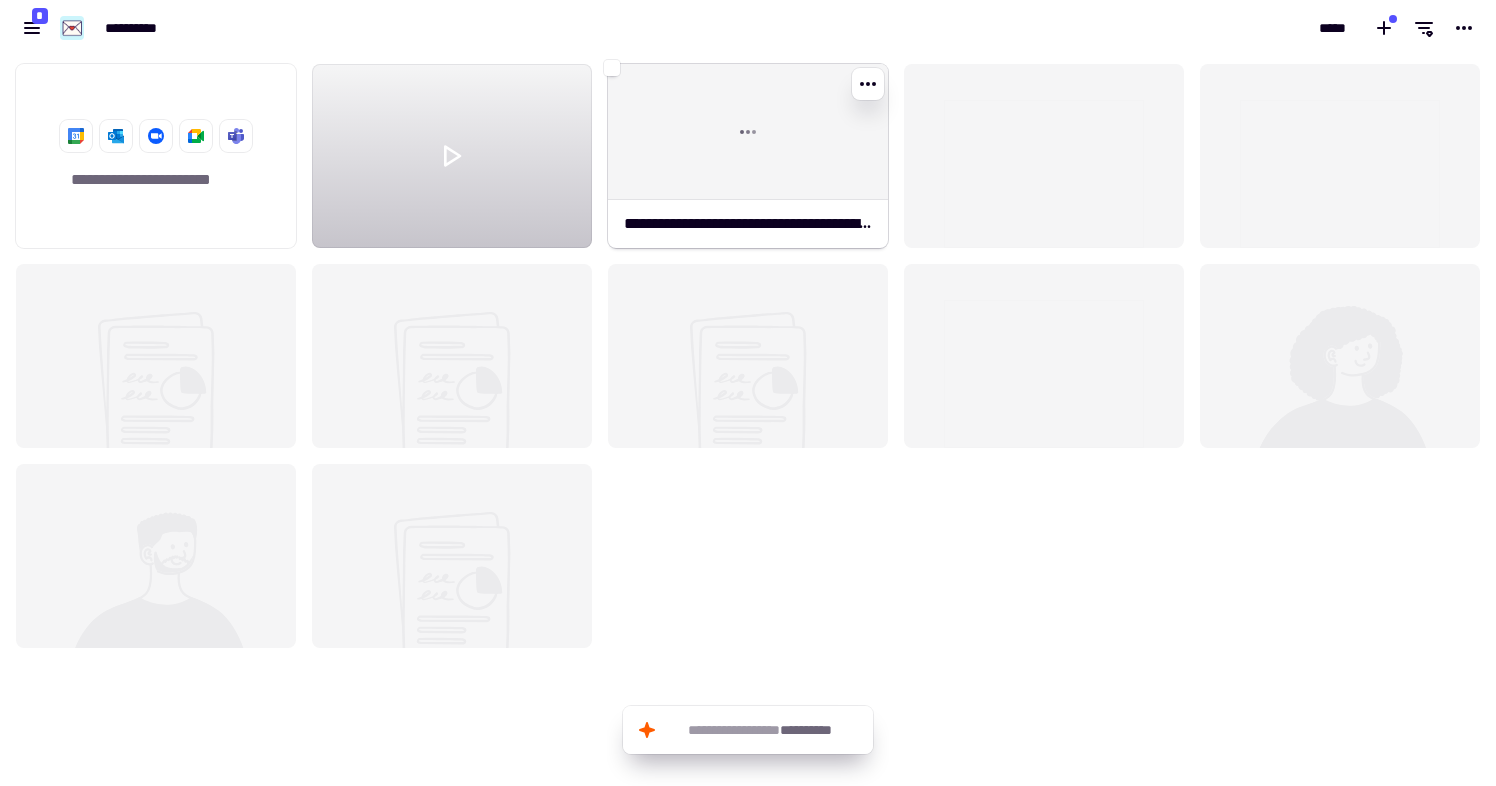 click 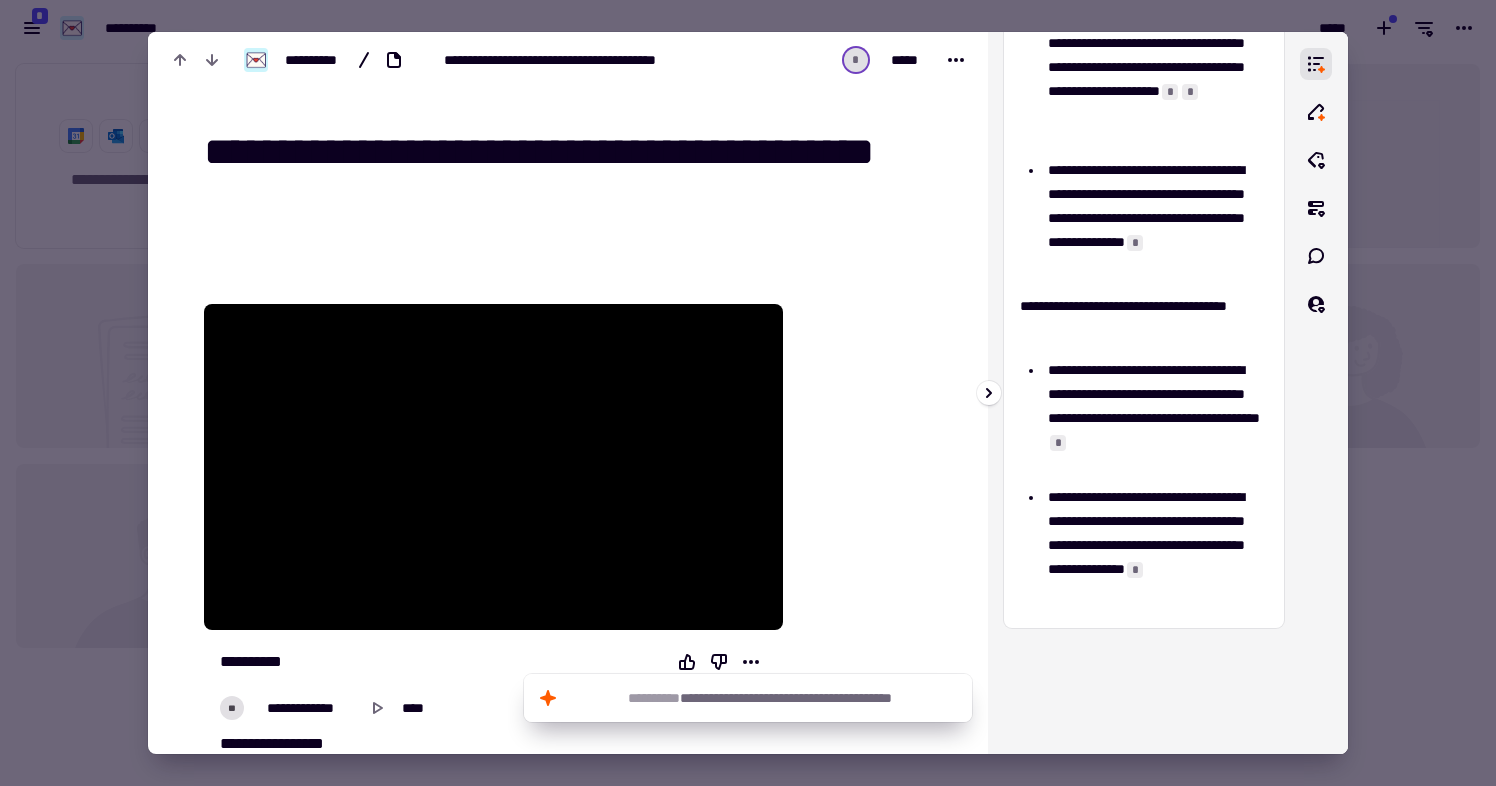 scroll, scrollTop: 546, scrollLeft: 0, axis: vertical 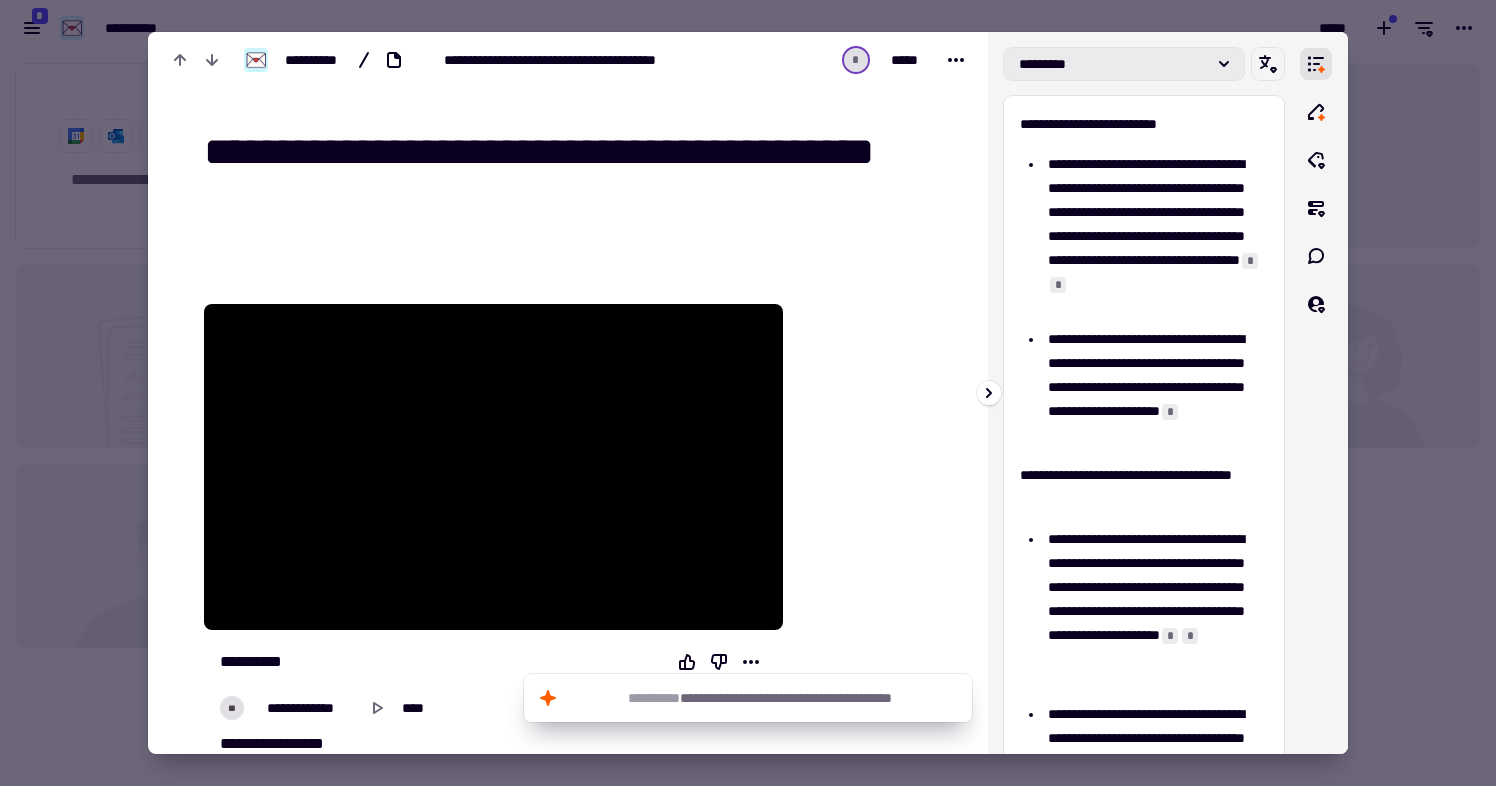 click on "*********" 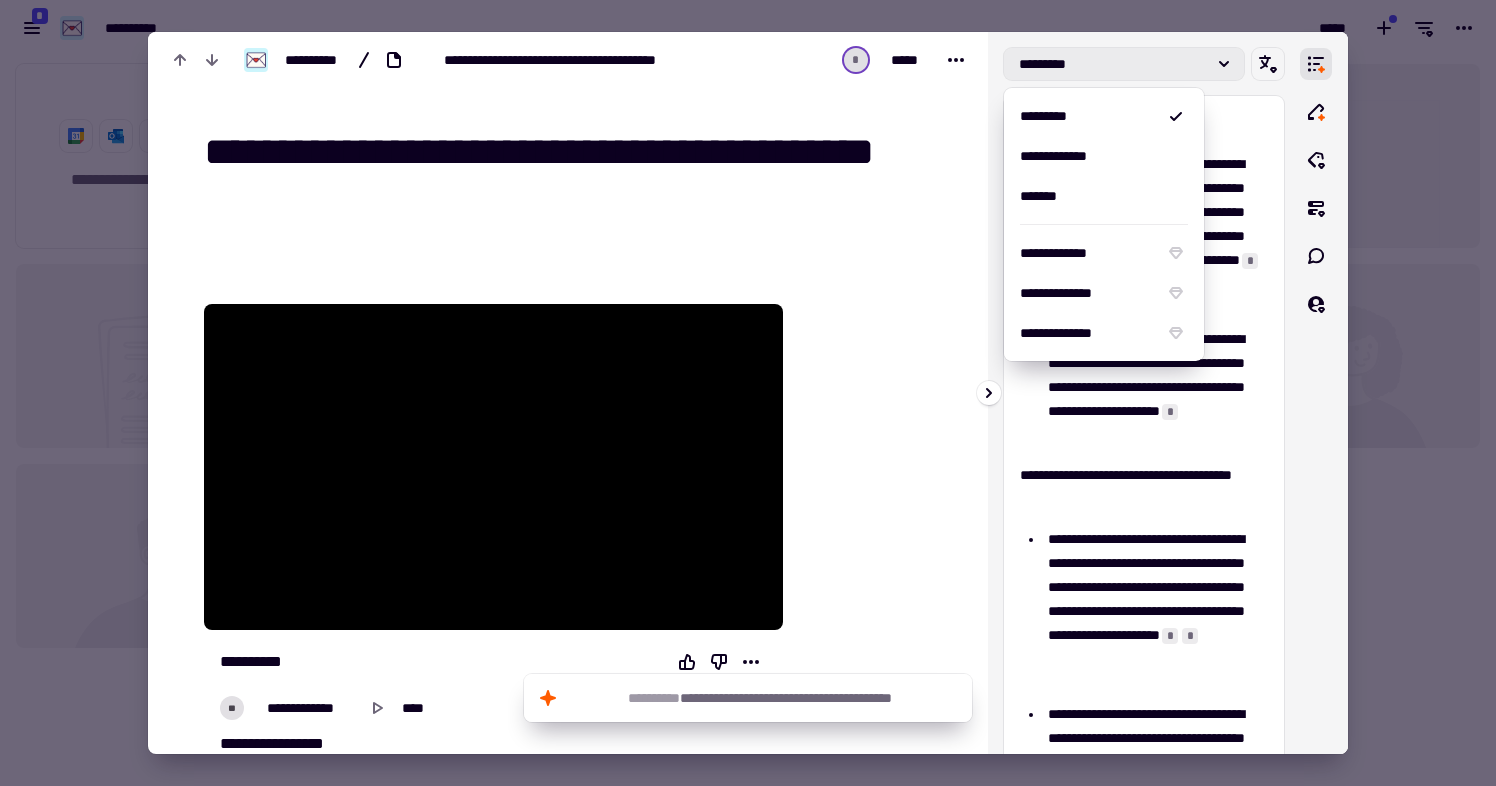 click on "*********" 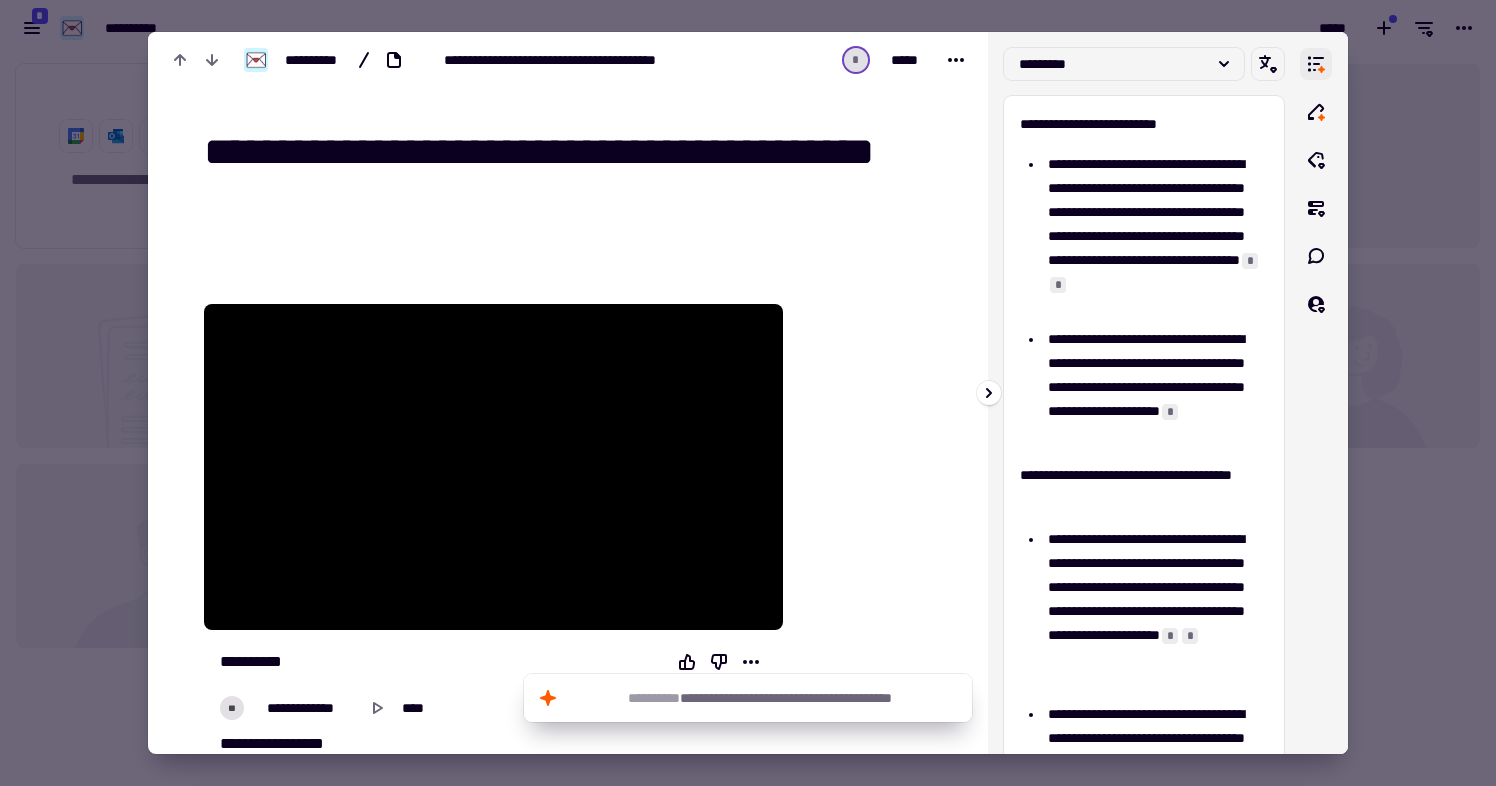 click 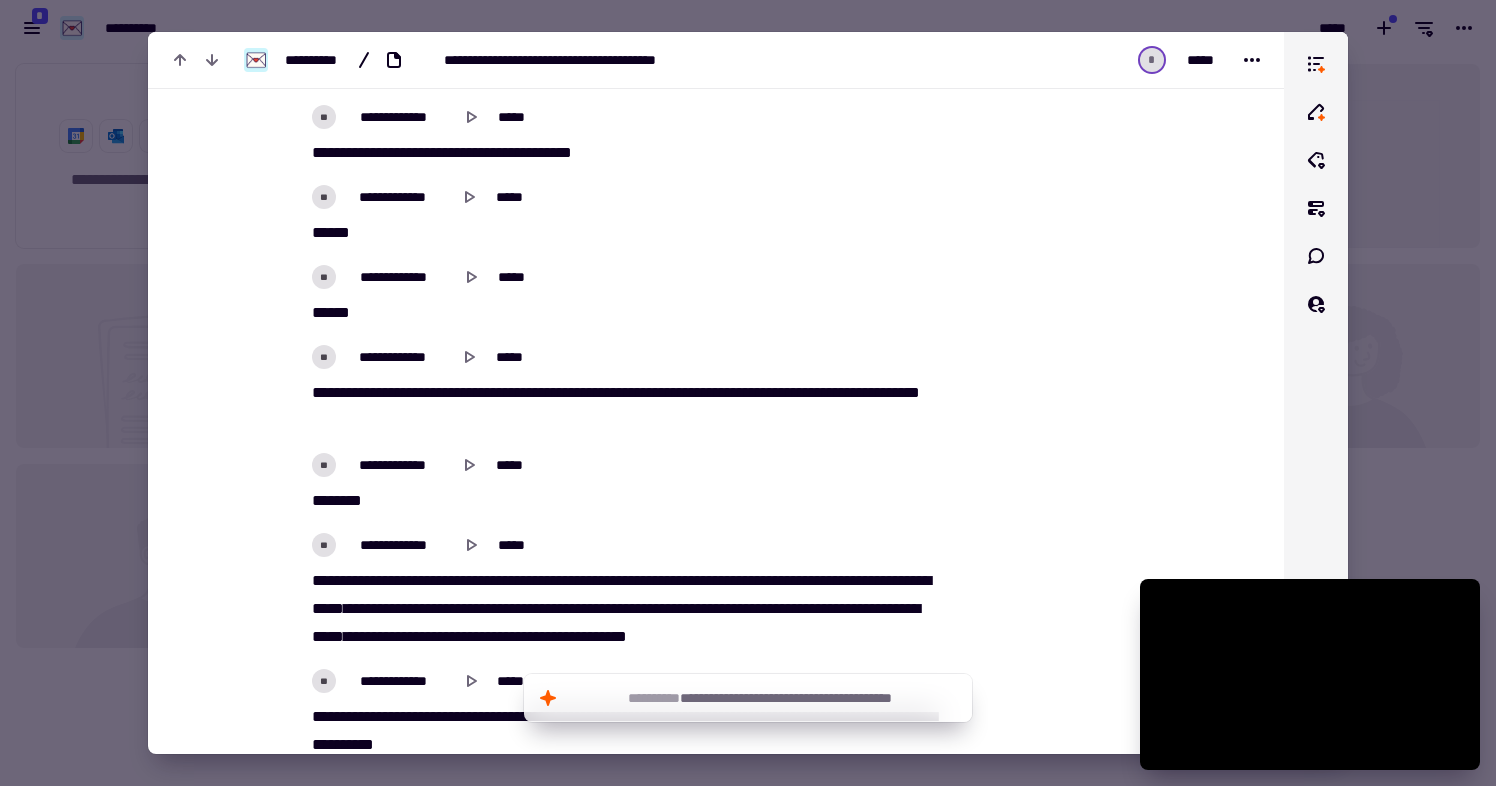 scroll, scrollTop: 13449, scrollLeft: 0, axis: vertical 